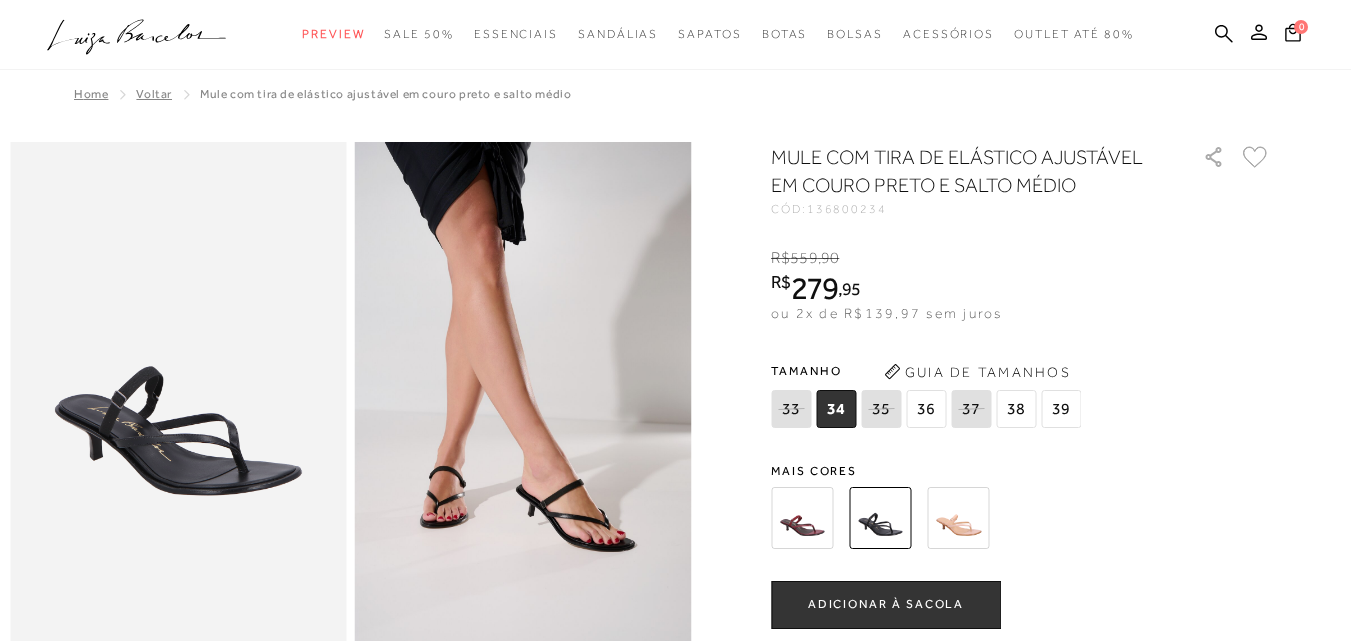 scroll, scrollTop: 100, scrollLeft: 0, axis: vertical 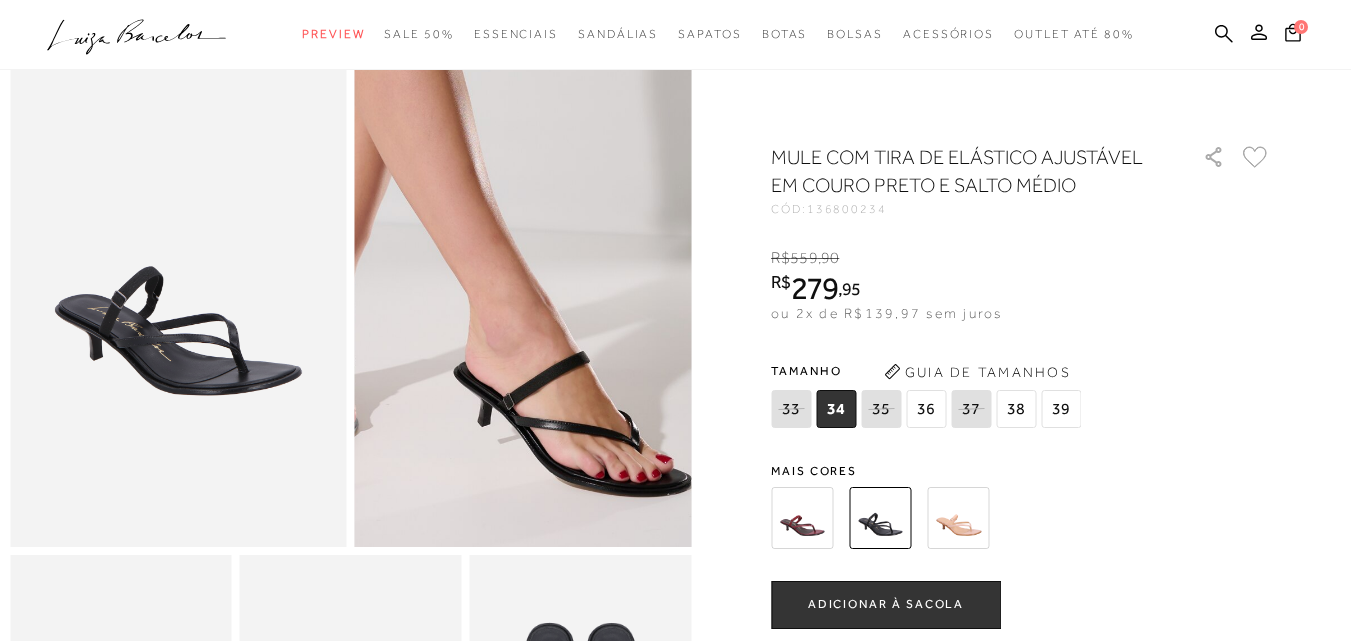 click at bounding box center (467, 182) 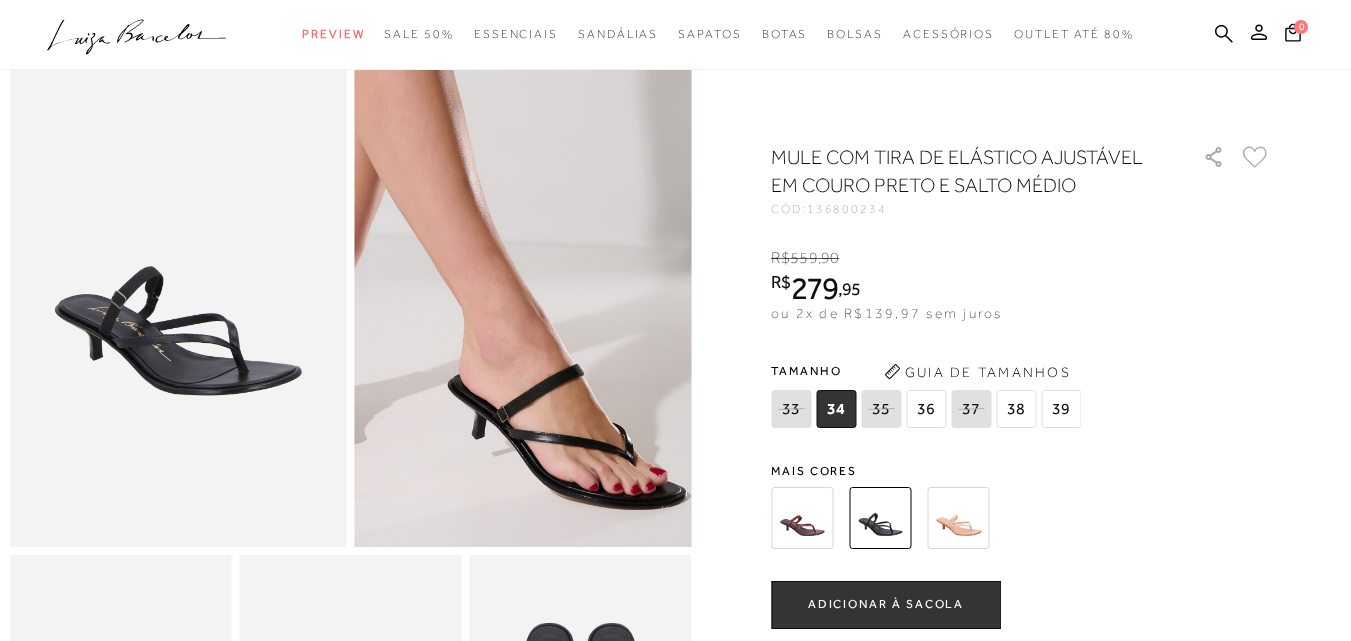 click at bounding box center [461, 195] 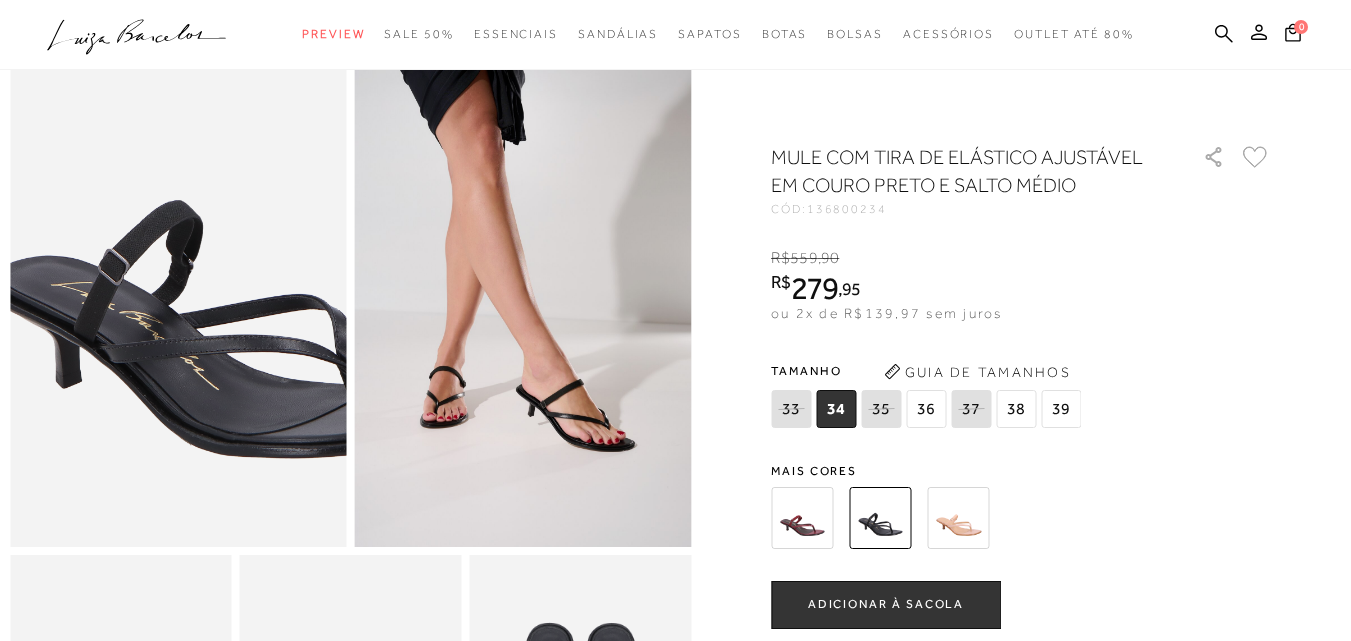click at bounding box center [232, 256] 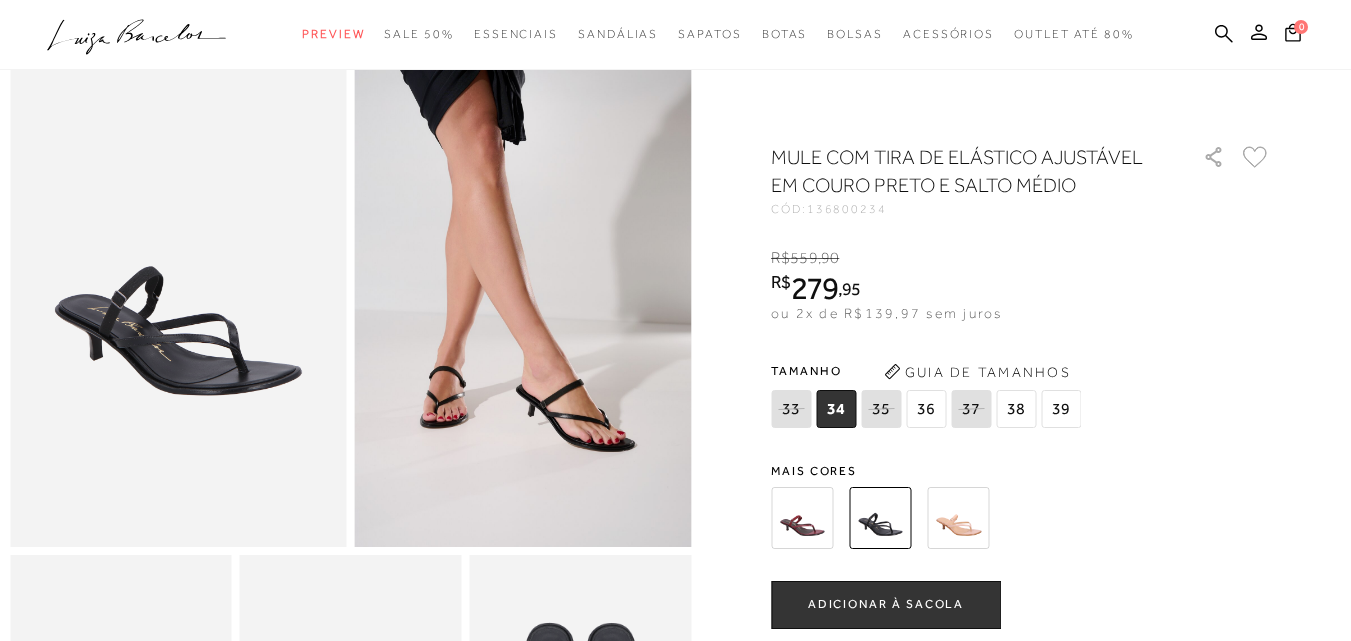click at bounding box center [958, 518] 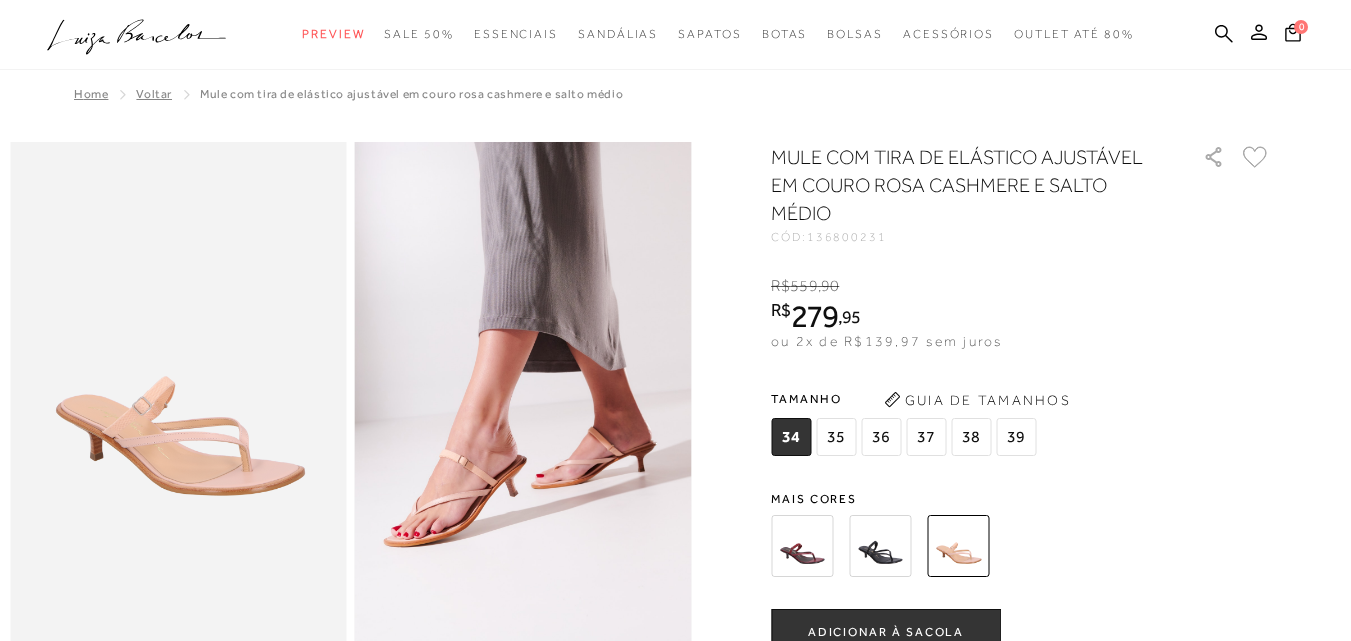 scroll, scrollTop: 0, scrollLeft: 0, axis: both 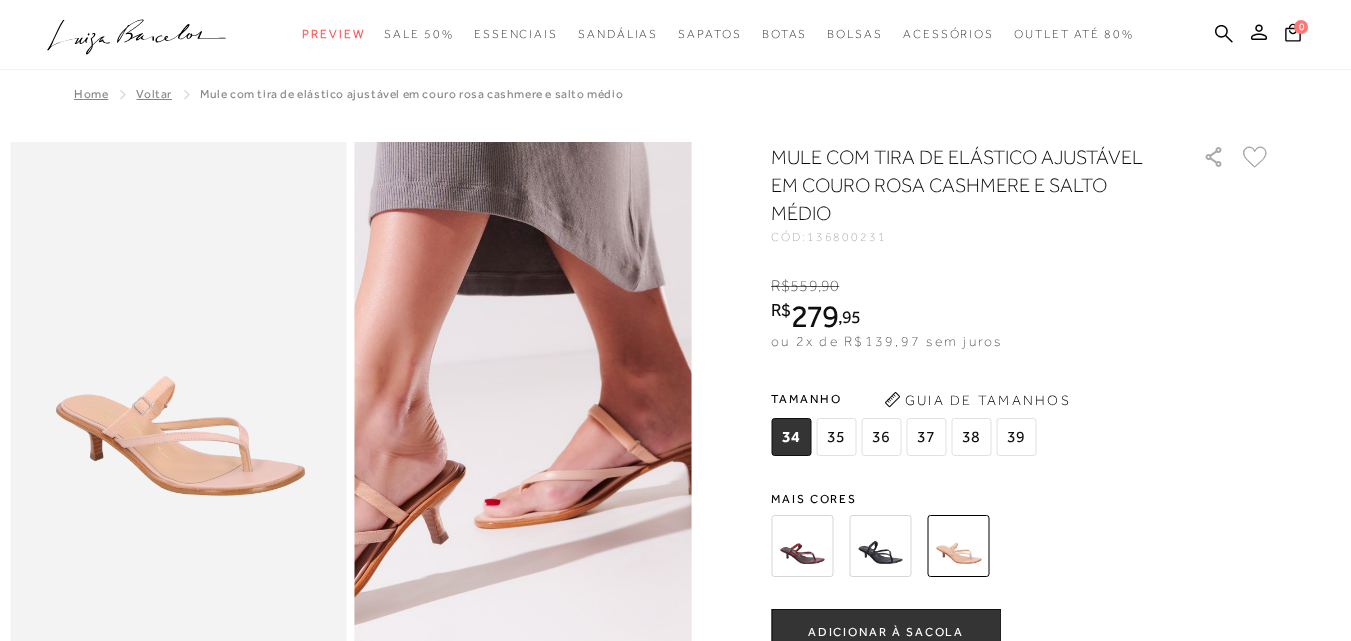 click at bounding box center (457, 340) 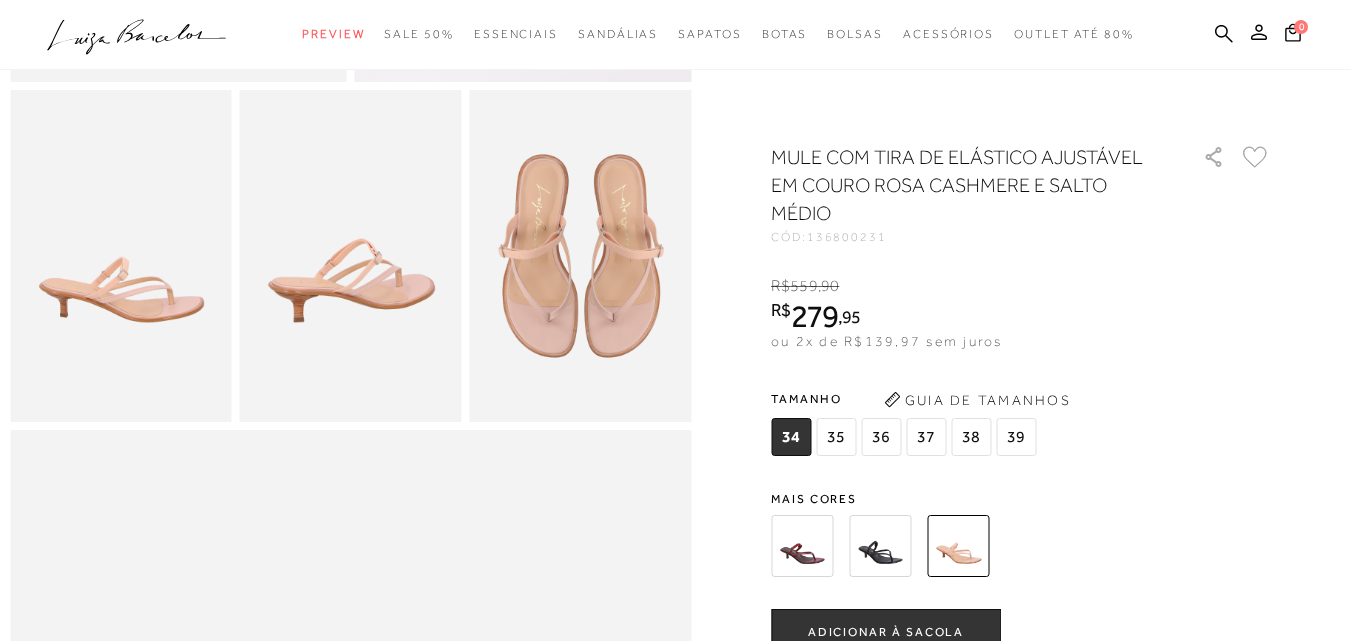 scroll, scrollTop: 600, scrollLeft: 0, axis: vertical 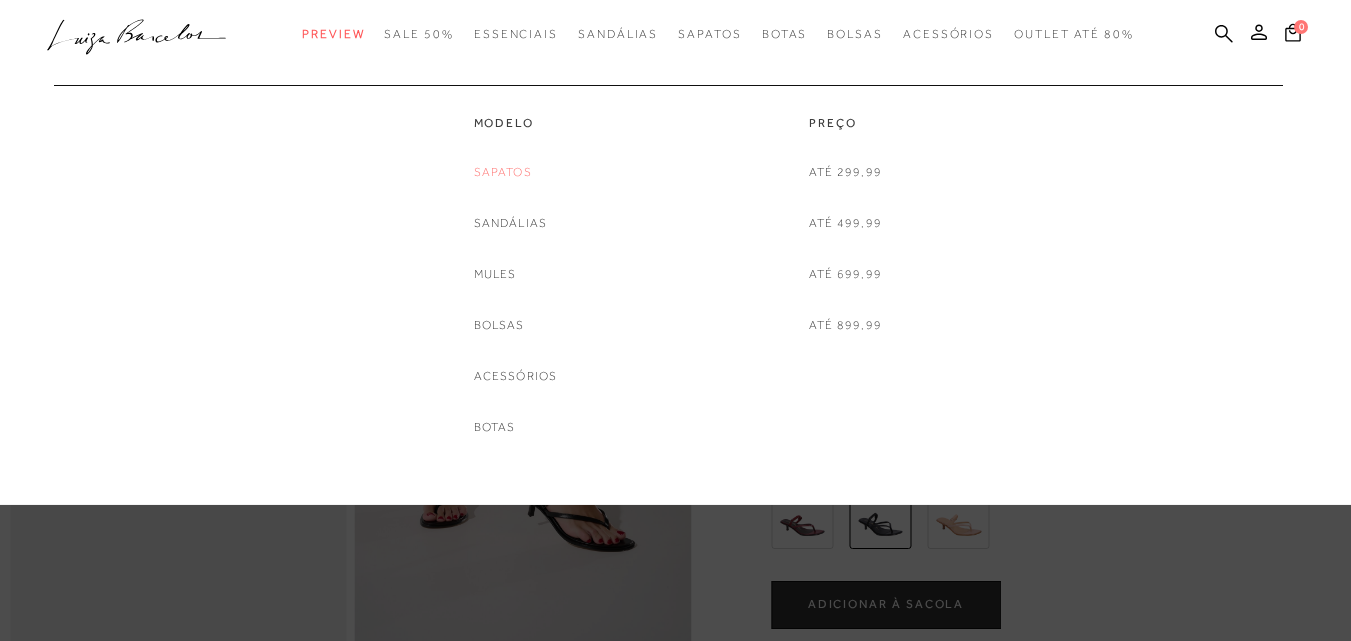 click on "Sapatos" at bounding box center [503, 172] 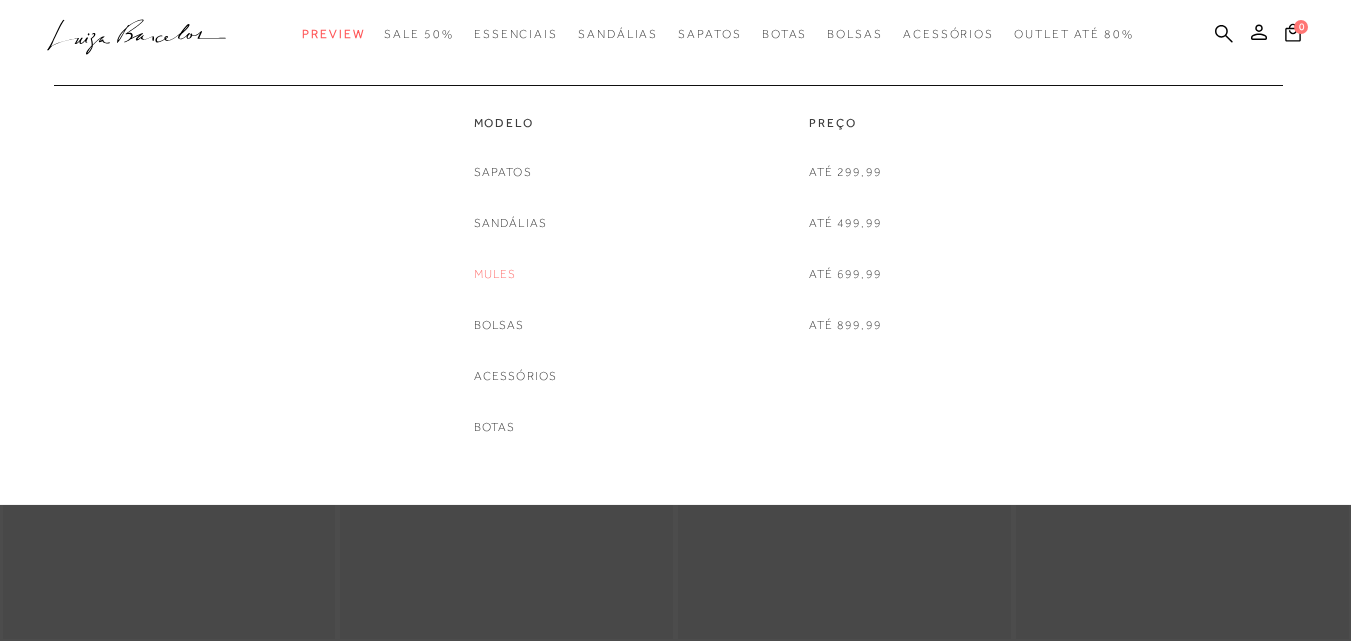 click on "Mules" at bounding box center [495, 274] 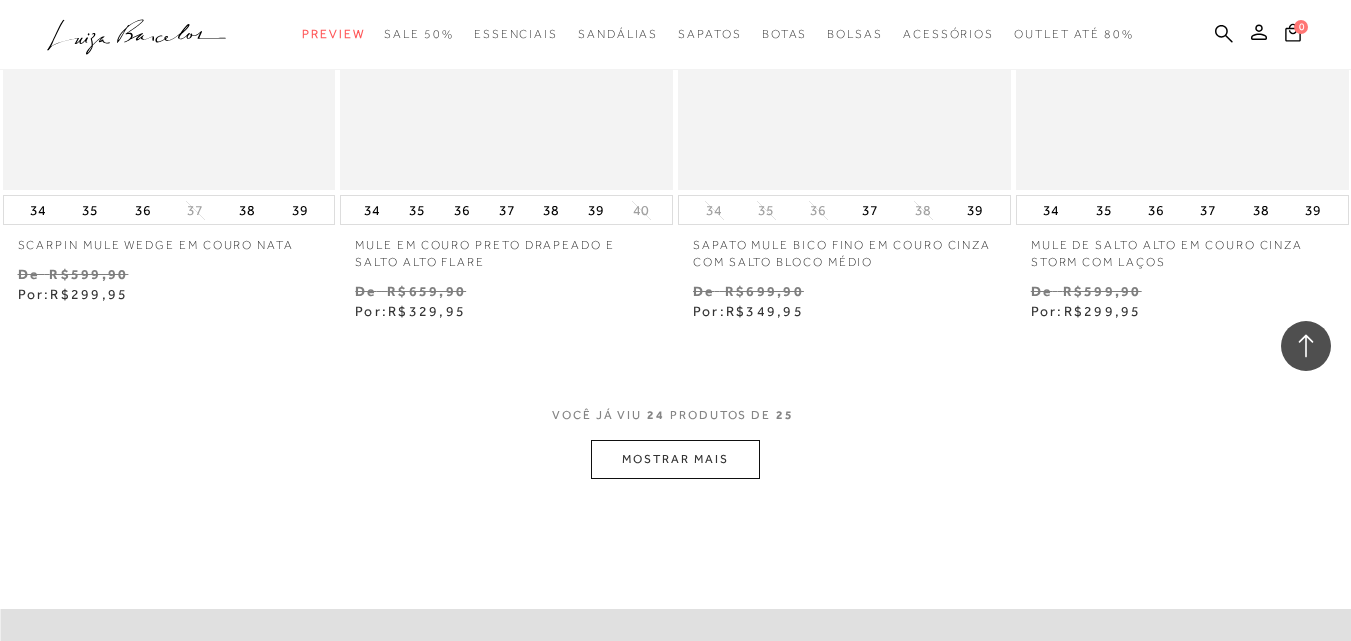 scroll, scrollTop: 3800, scrollLeft: 0, axis: vertical 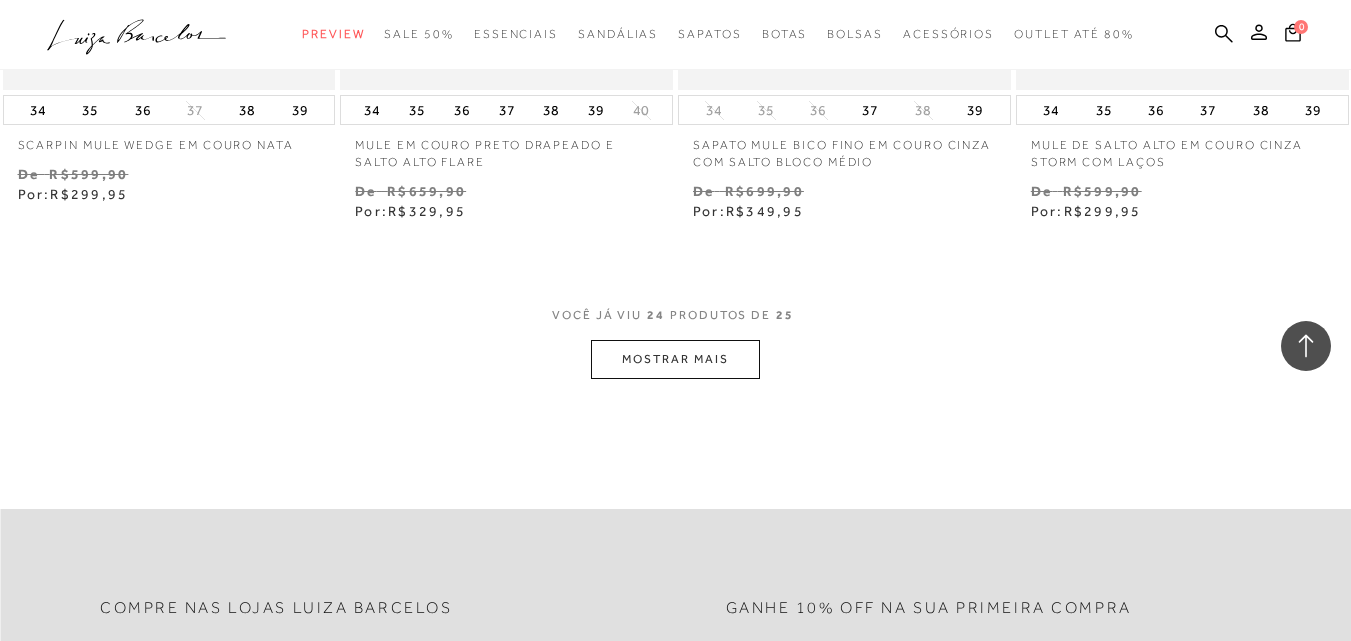 click on "MOSTRAR MAIS" at bounding box center [675, 359] 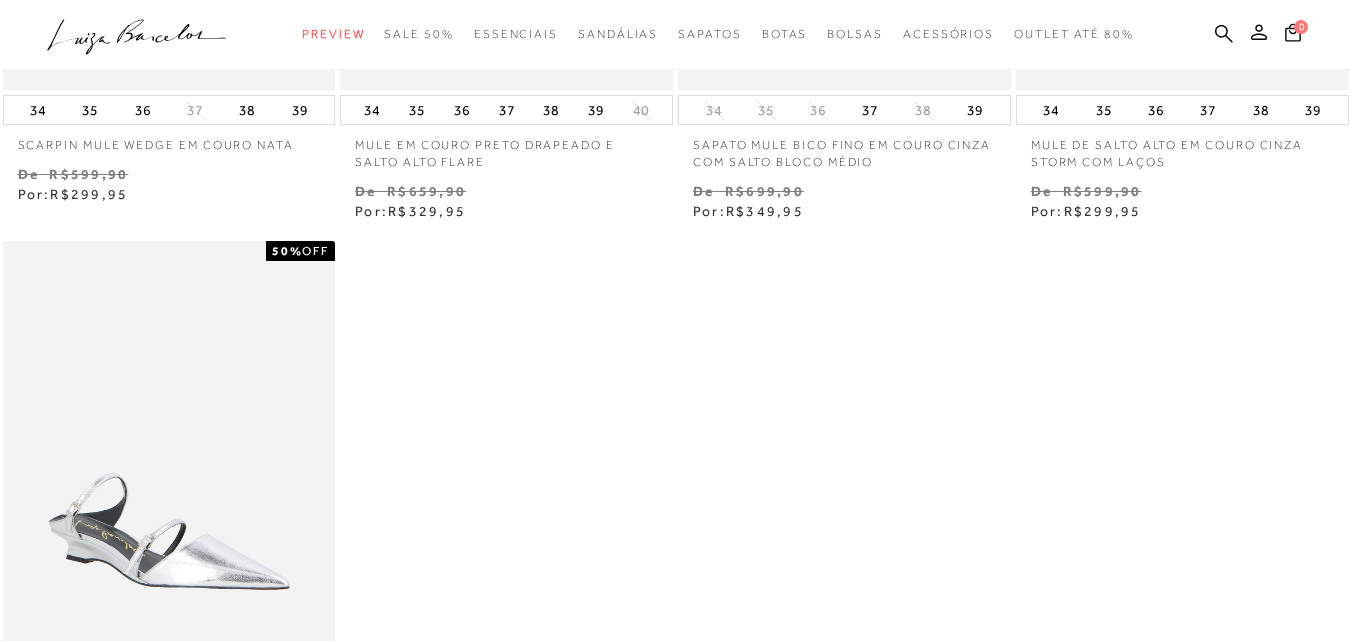scroll, scrollTop: 0, scrollLeft: 0, axis: both 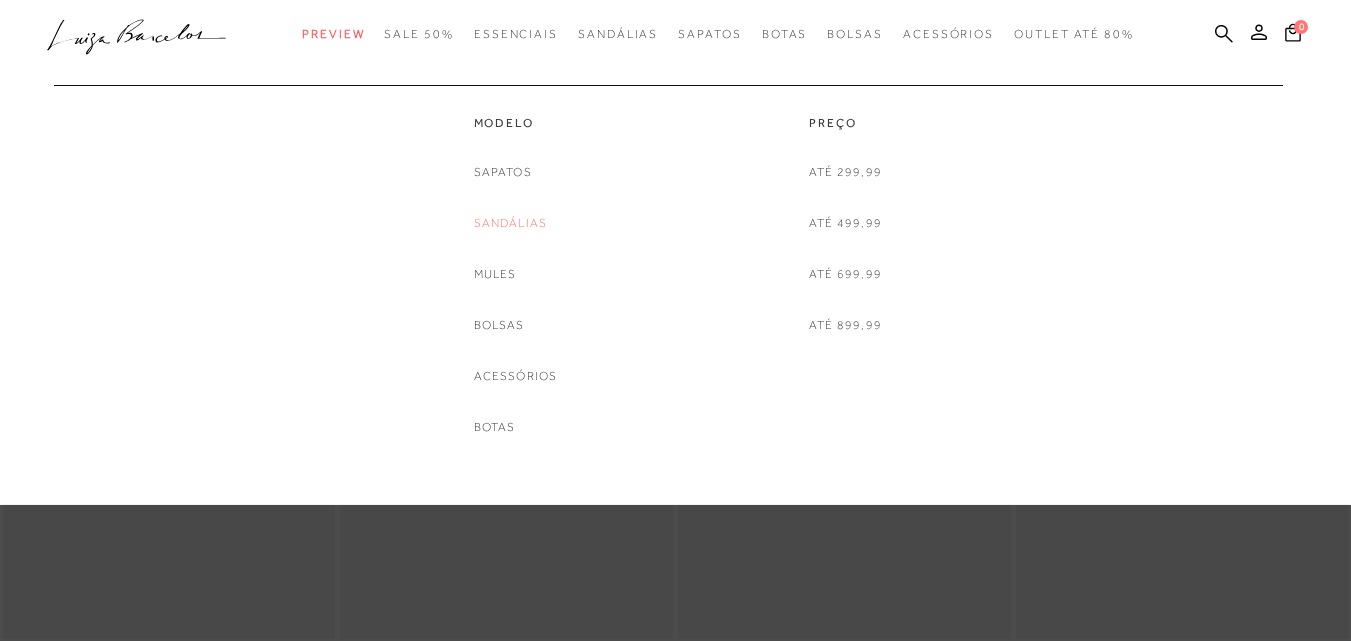 click on "Sandálias" at bounding box center [511, 223] 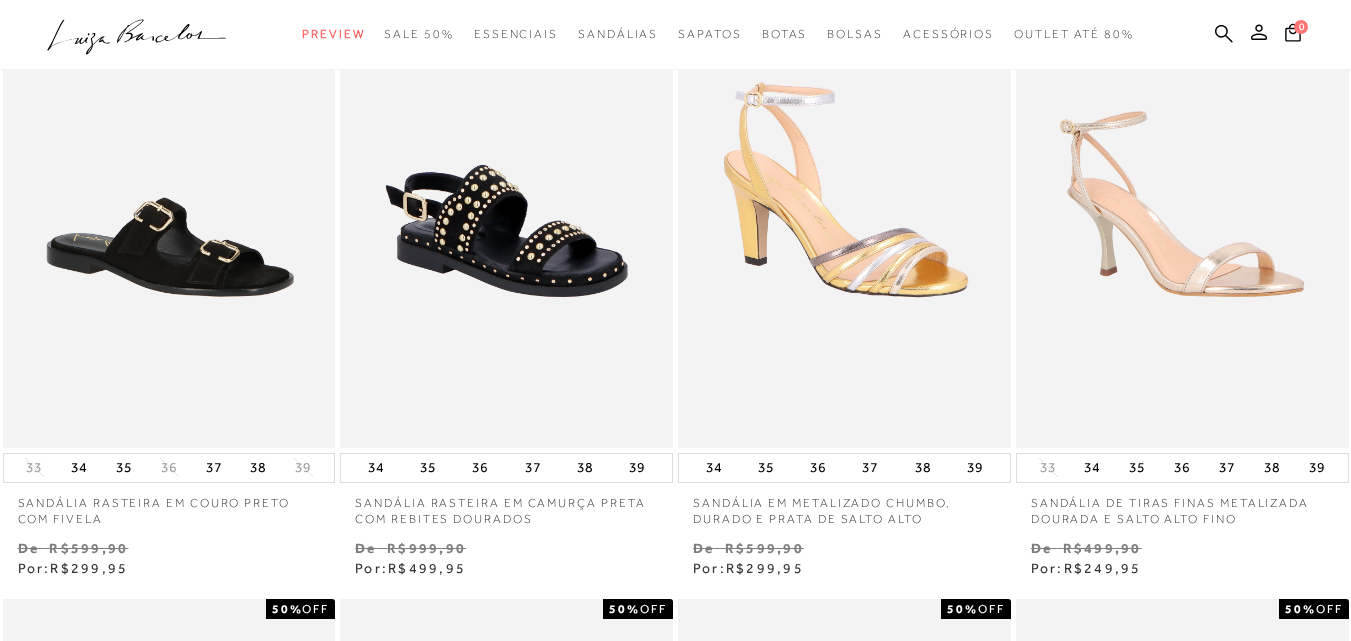 scroll, scrollTop: 200, scrollLeft: 0, axis: vertical 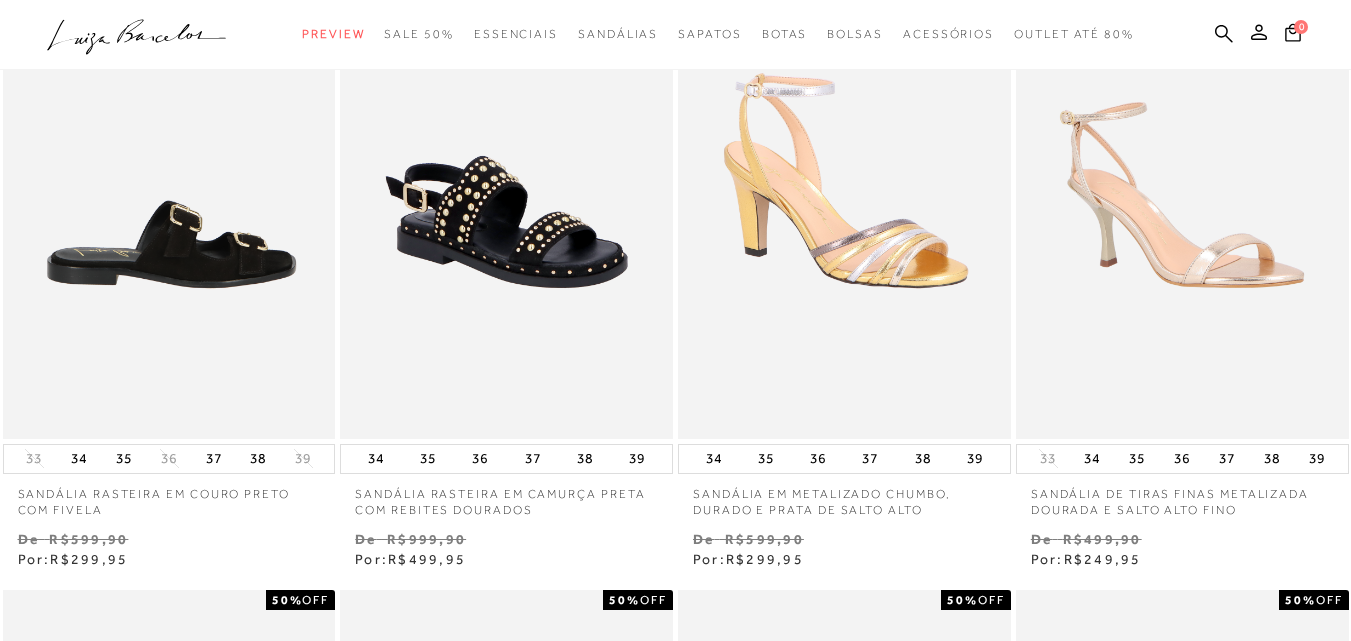 click at bounding box center (170, 189) 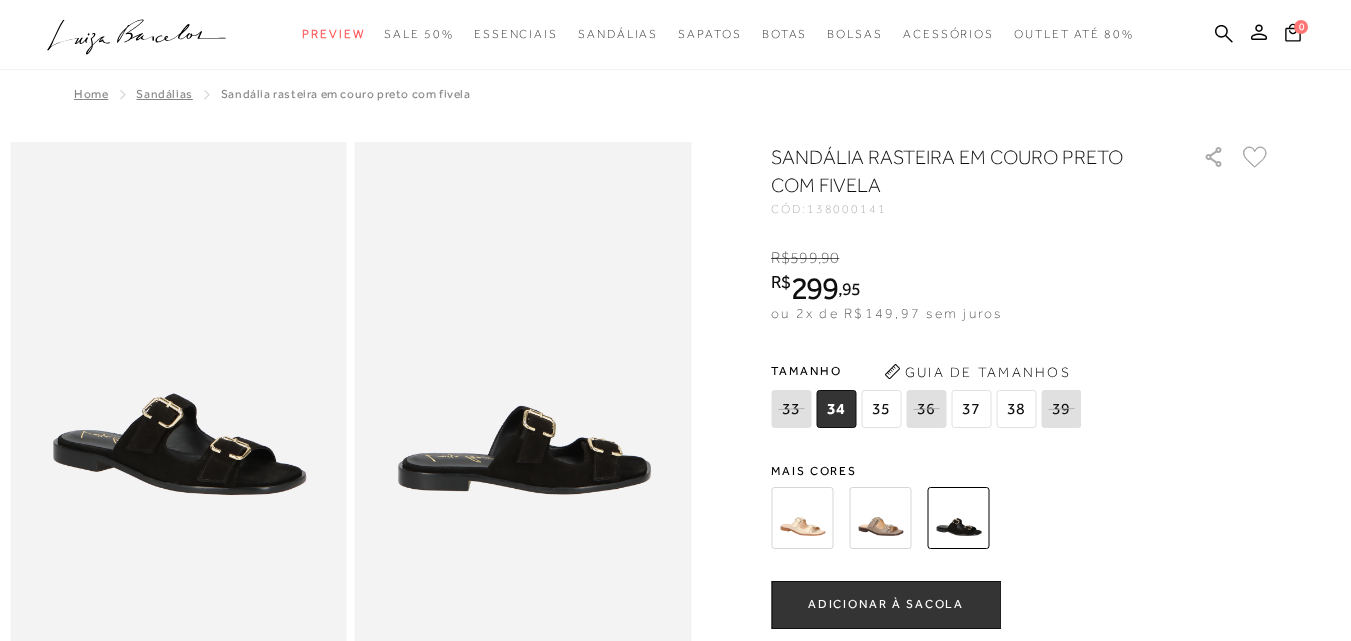 scroll, scrollTop: 0, scrollLeft: 0, axis: both 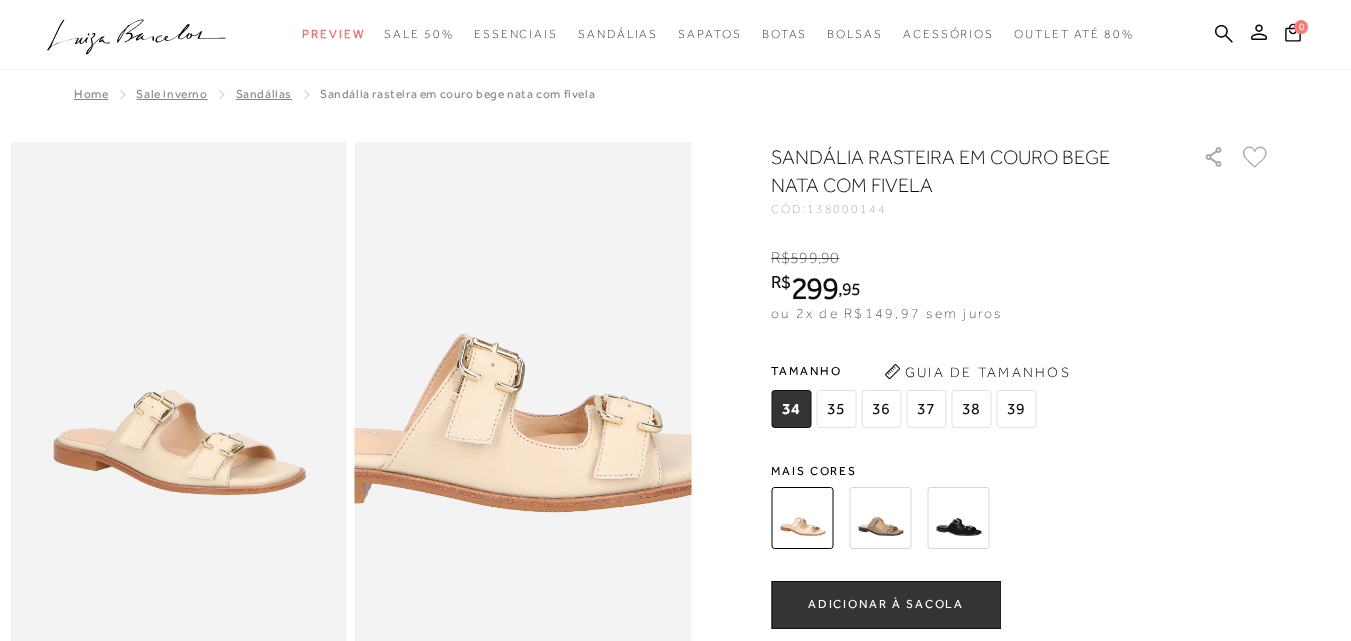 click at bounding box center [476, 311] 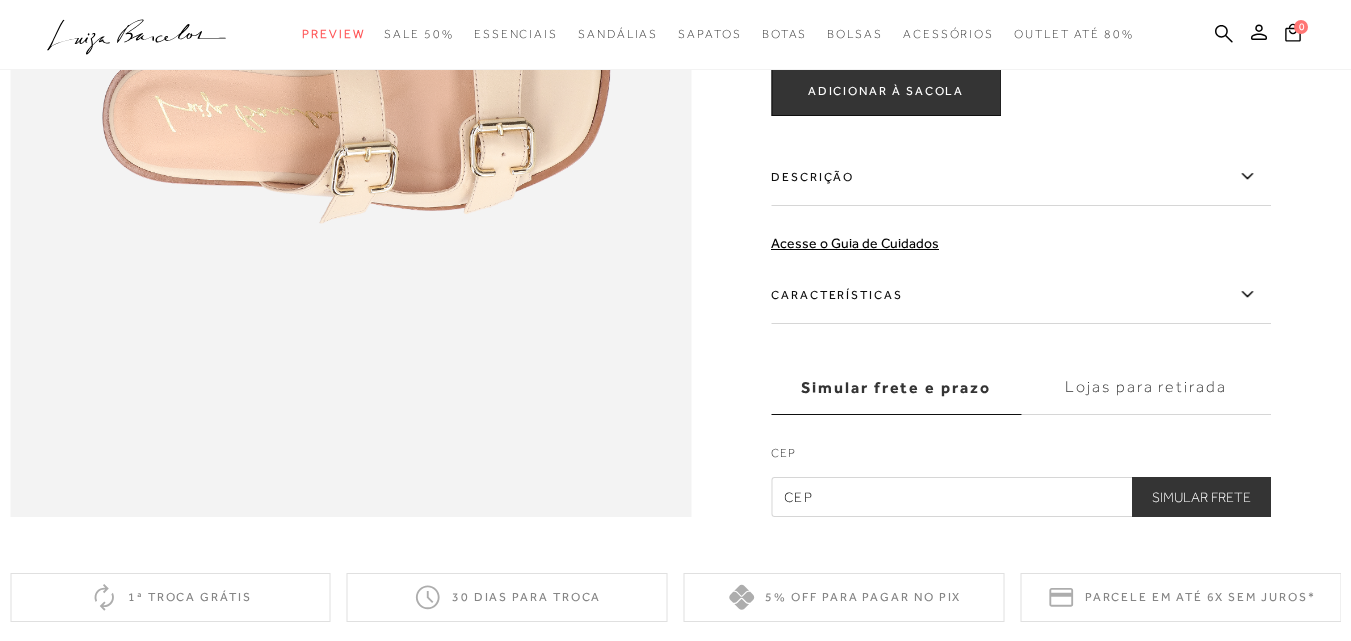 scroll, scrollTop: 1200, scrollLeft: 0, axis: vertical 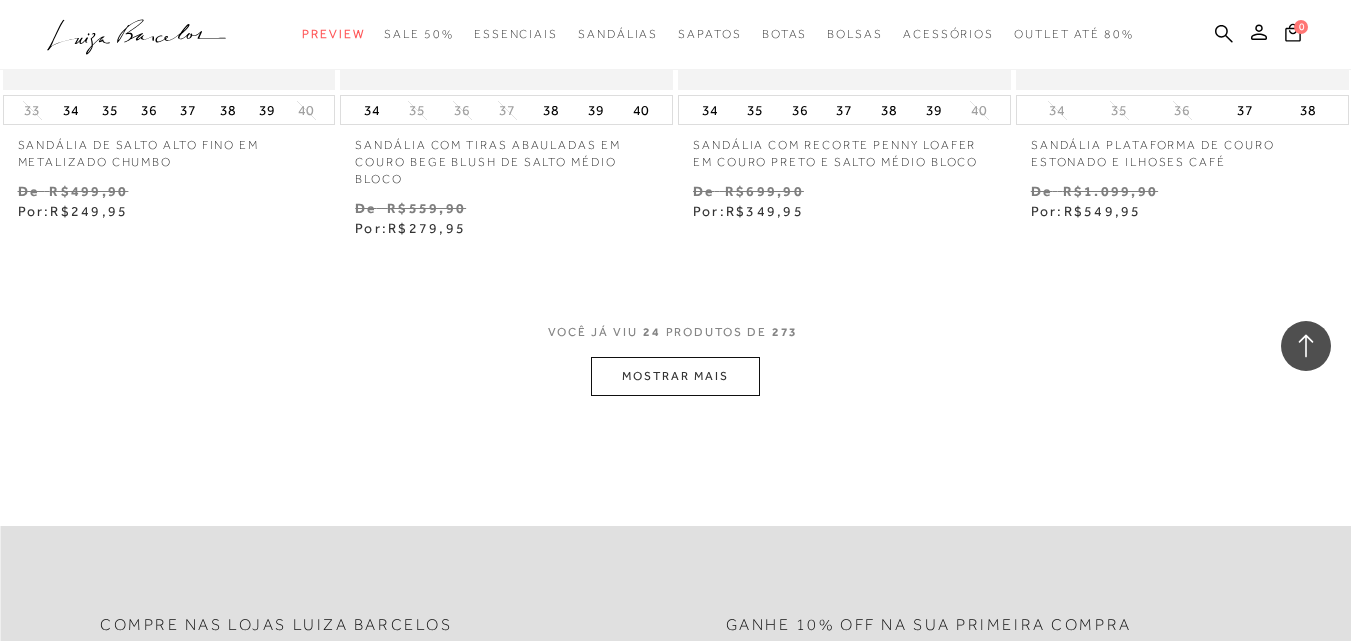 click on "MOSTRAR MAIS" at bounding box center [675, 376] 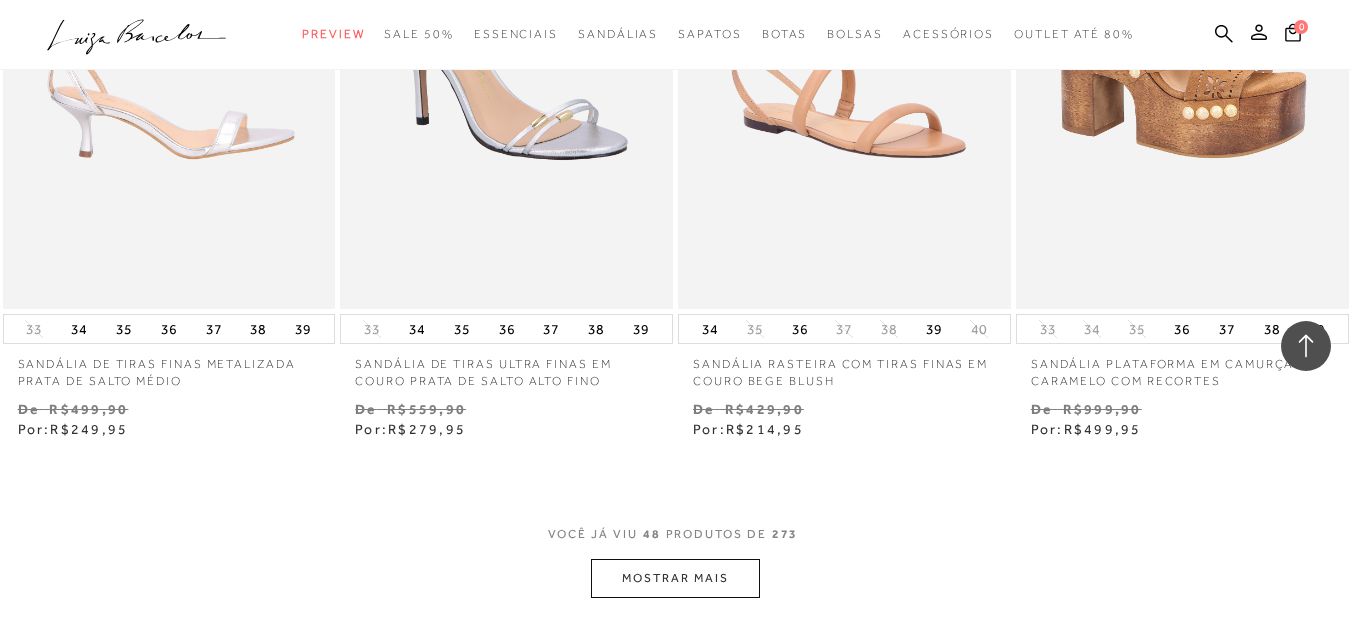 scroll, scrollTop: 7700, scrollLeft: 0, axis: vertical 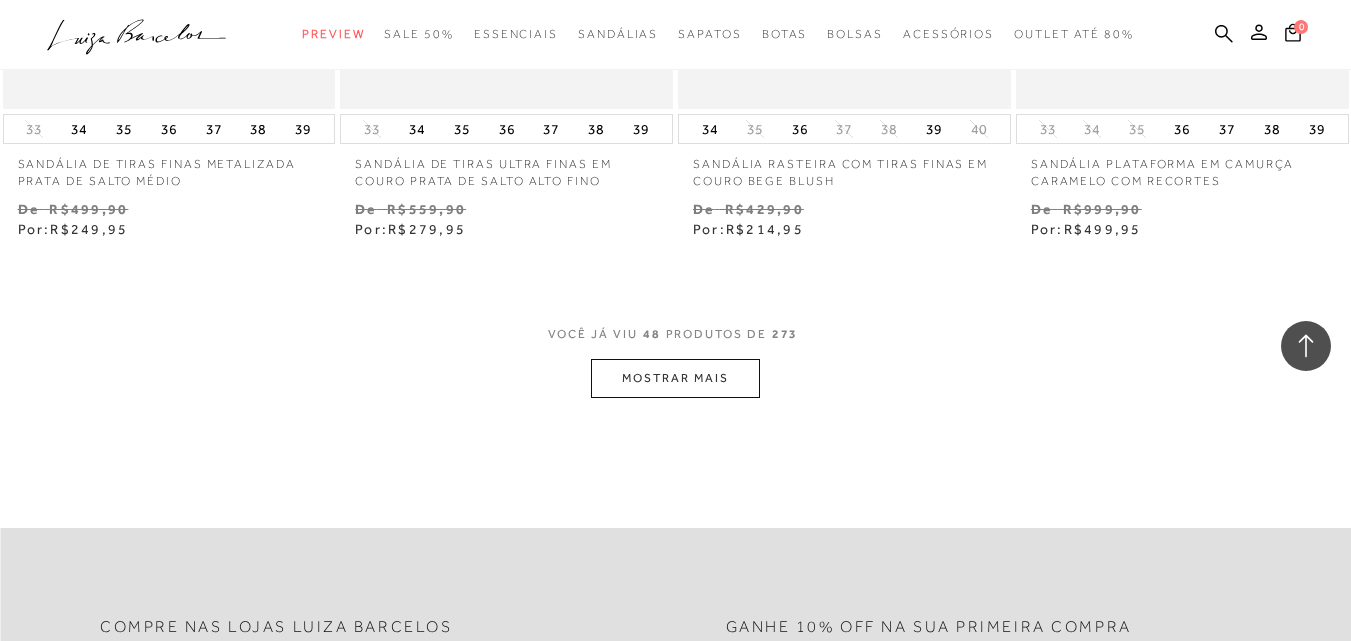 click on "MOSTRAR MAIS" at bounding box center (675, 378) 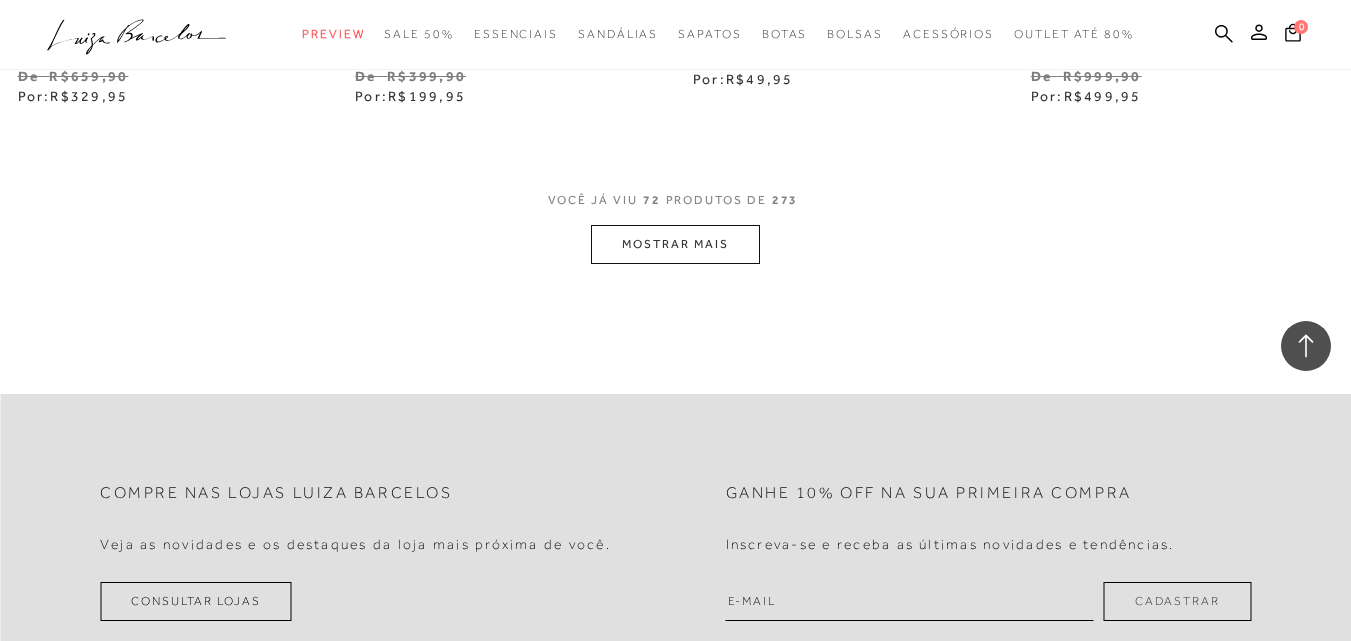 scroll, scrollTop: 11800, scrollLeft: 0, axis: vertical 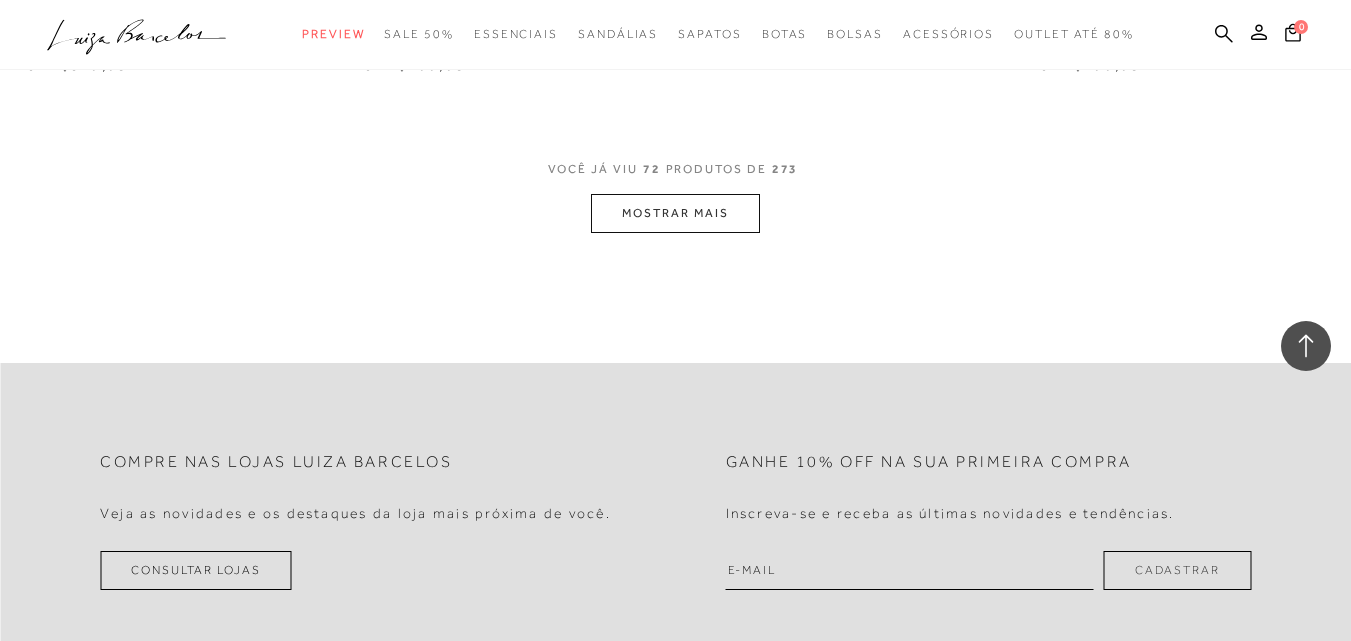 click on "MOSTRAR MAIS" at bounding box center [675, 213] 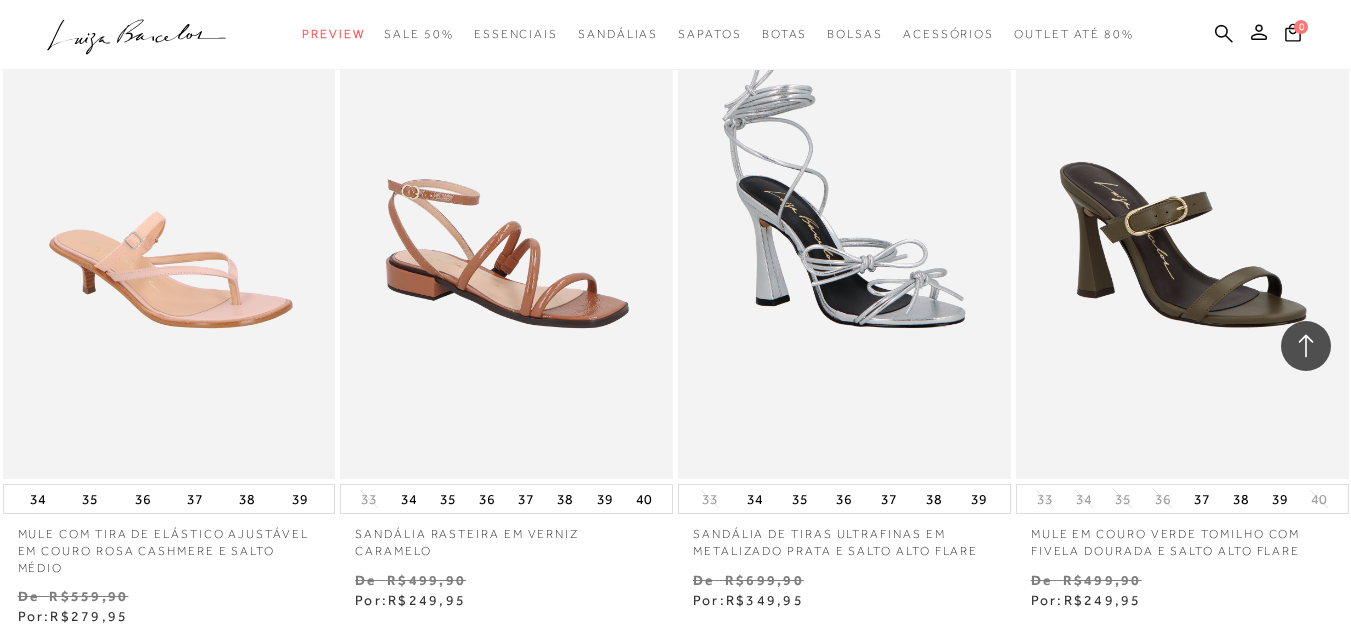 scroll, scrollTop: 12600, scrollLeft: 0, axis: vertical 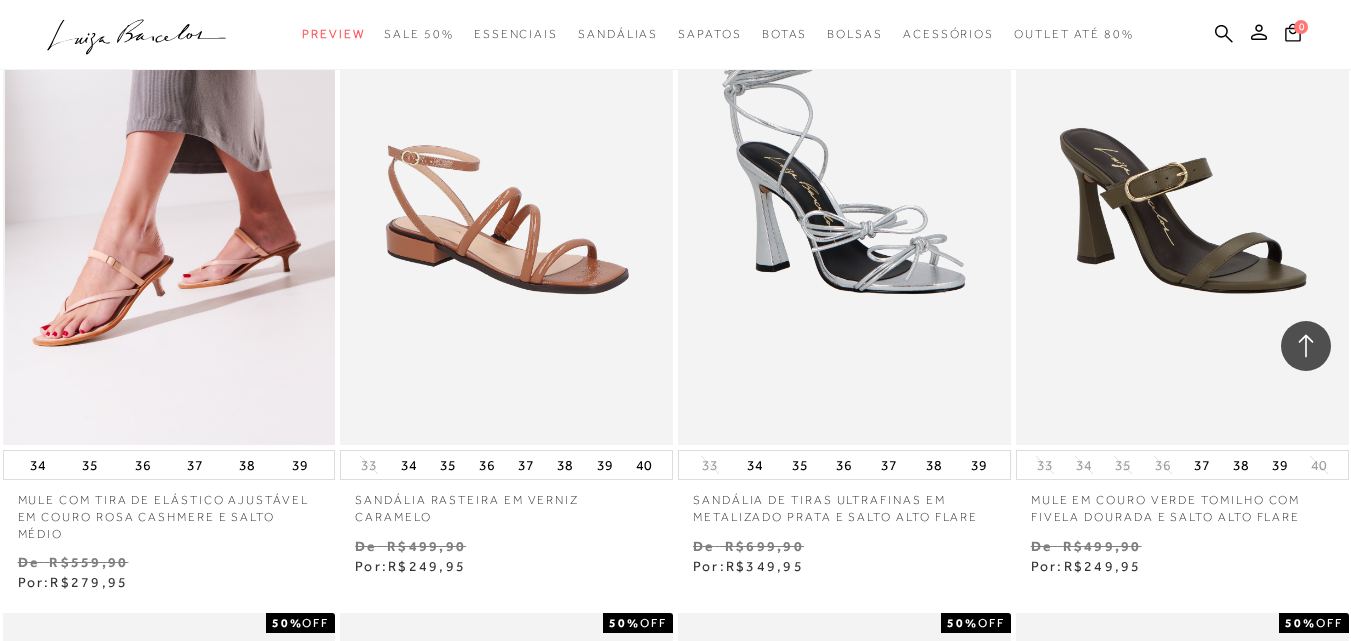 click at bounding box center [170, 195] 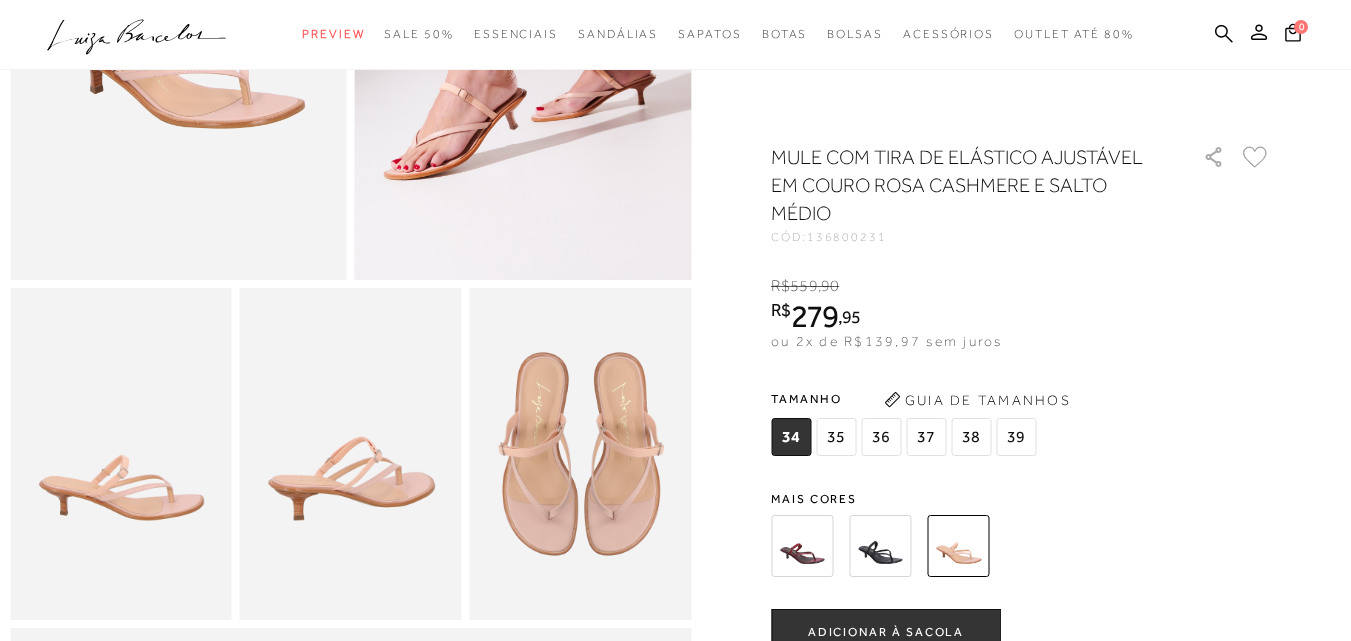 scroll, scrollTop: 500, scrollLeft: 0, axis: vertical 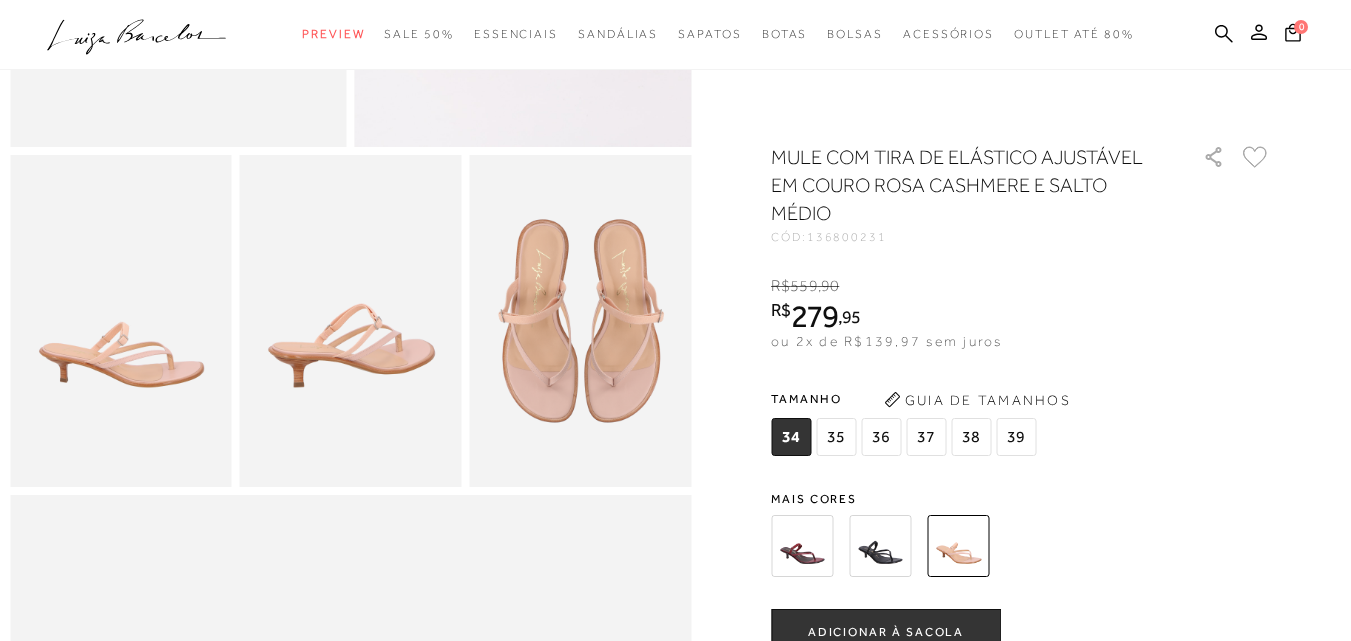 click on "Guia de Tamanhos" at bounding box center [977, 400] 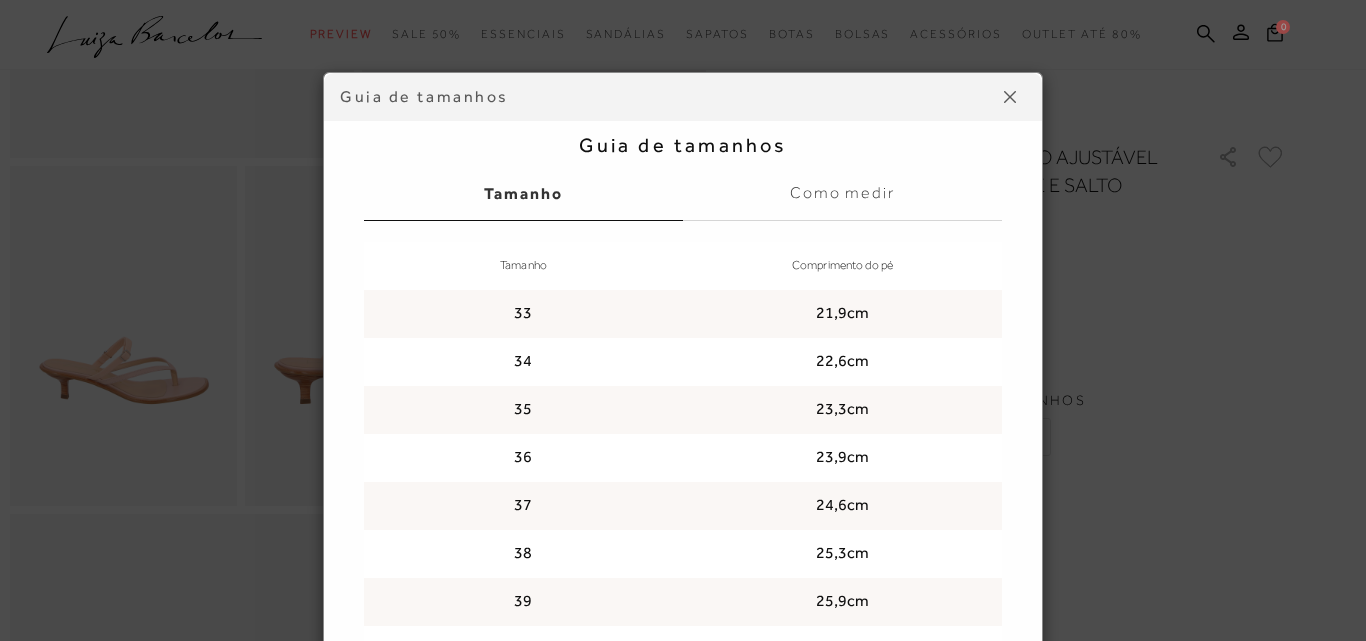 click at bounding box center (1010, 97) 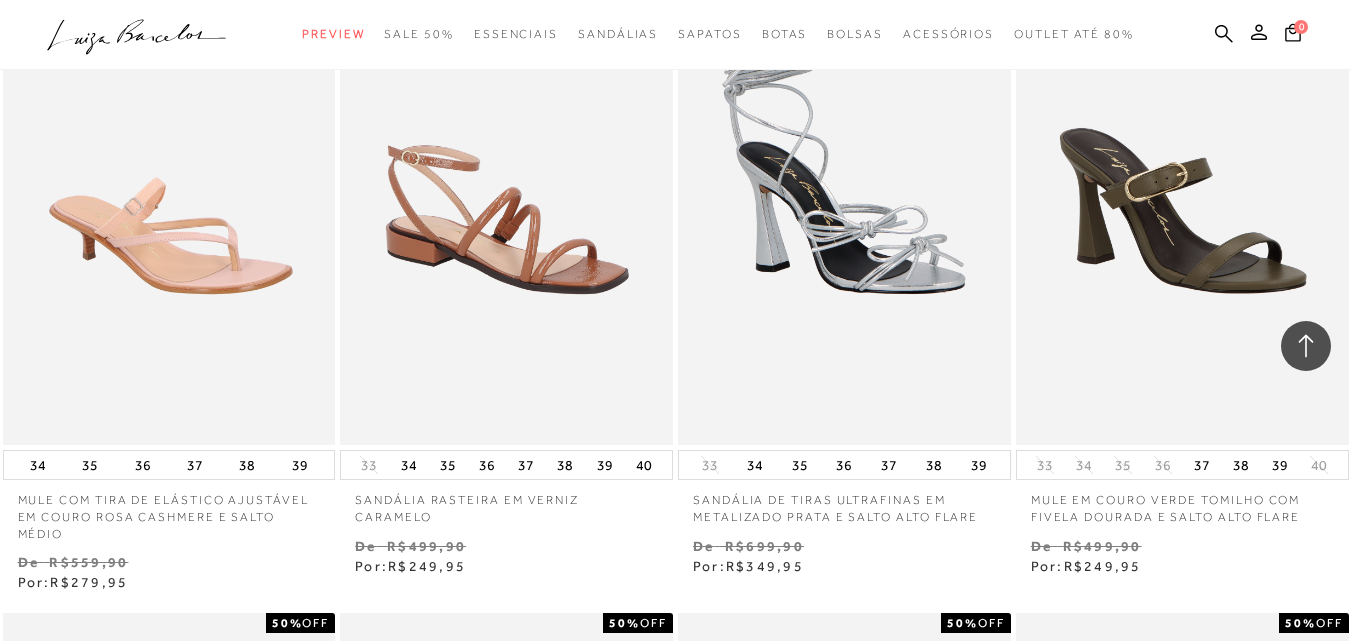 scroll, scrollTop: 12700, scrollLeft: 0, axis: vertical 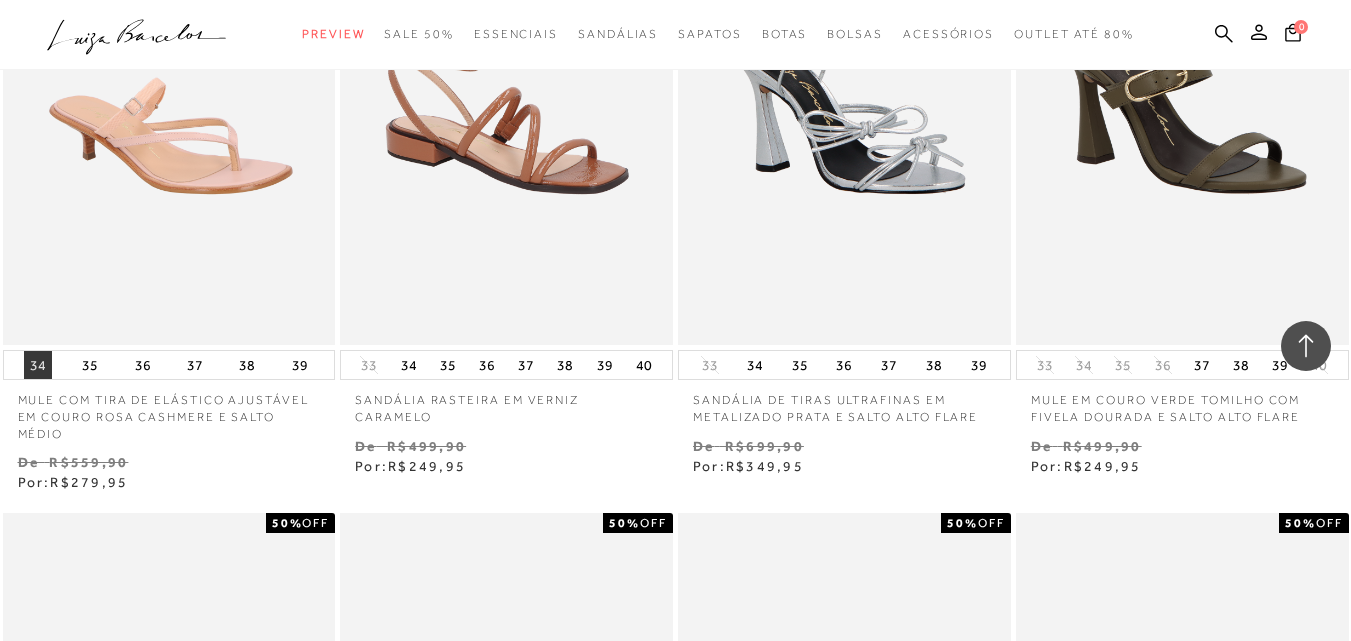 click on "34" at bounding box center [38, 365] 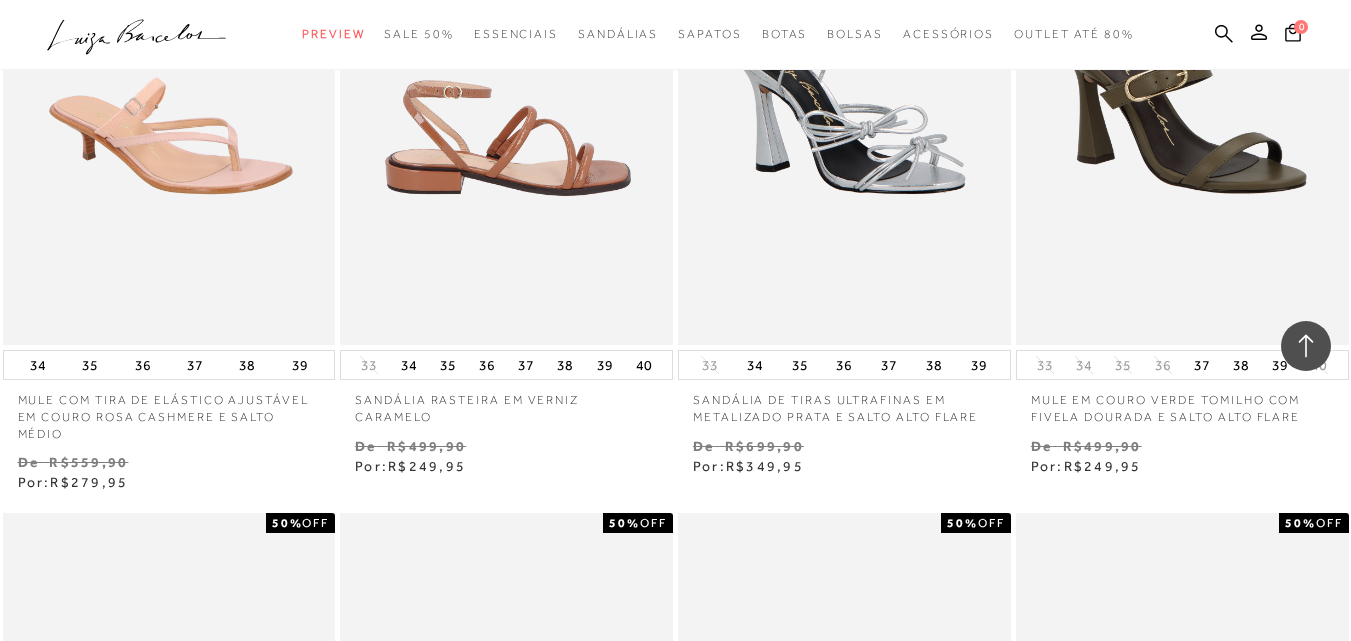scroll, scrollTop: 0, scrollLeft: 0, axis: both 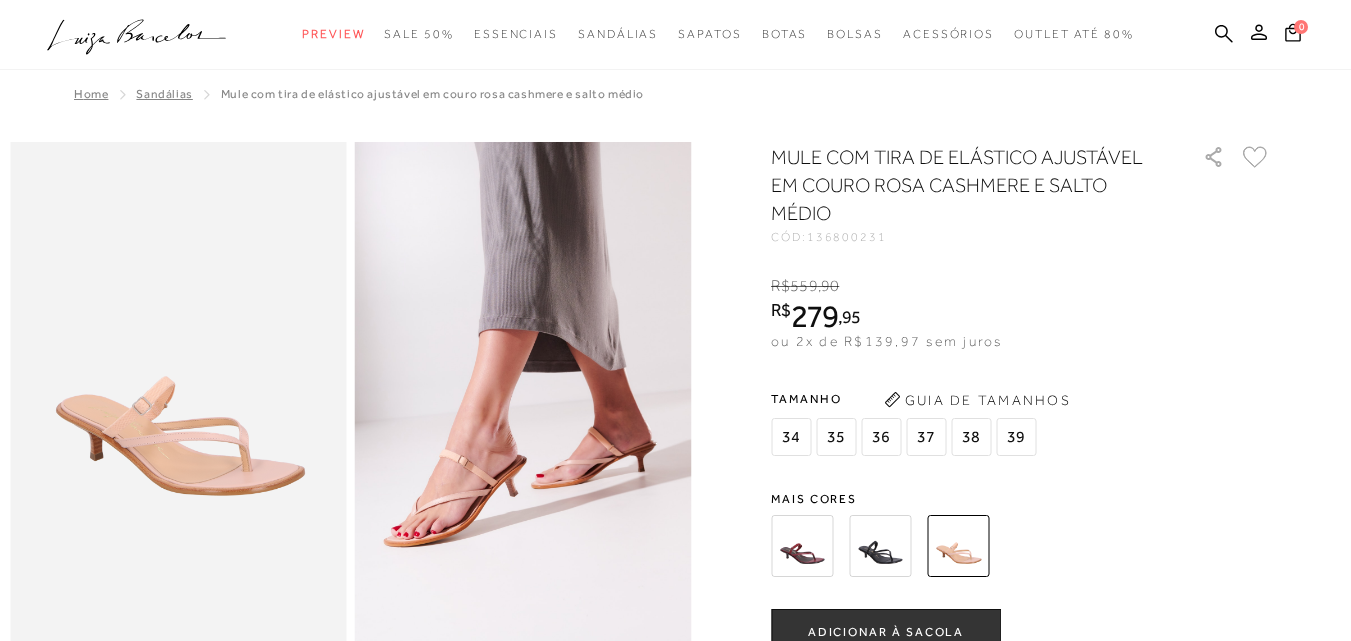 click on "ADICIONAR À SACOLA" at bounding box center [886, 633] 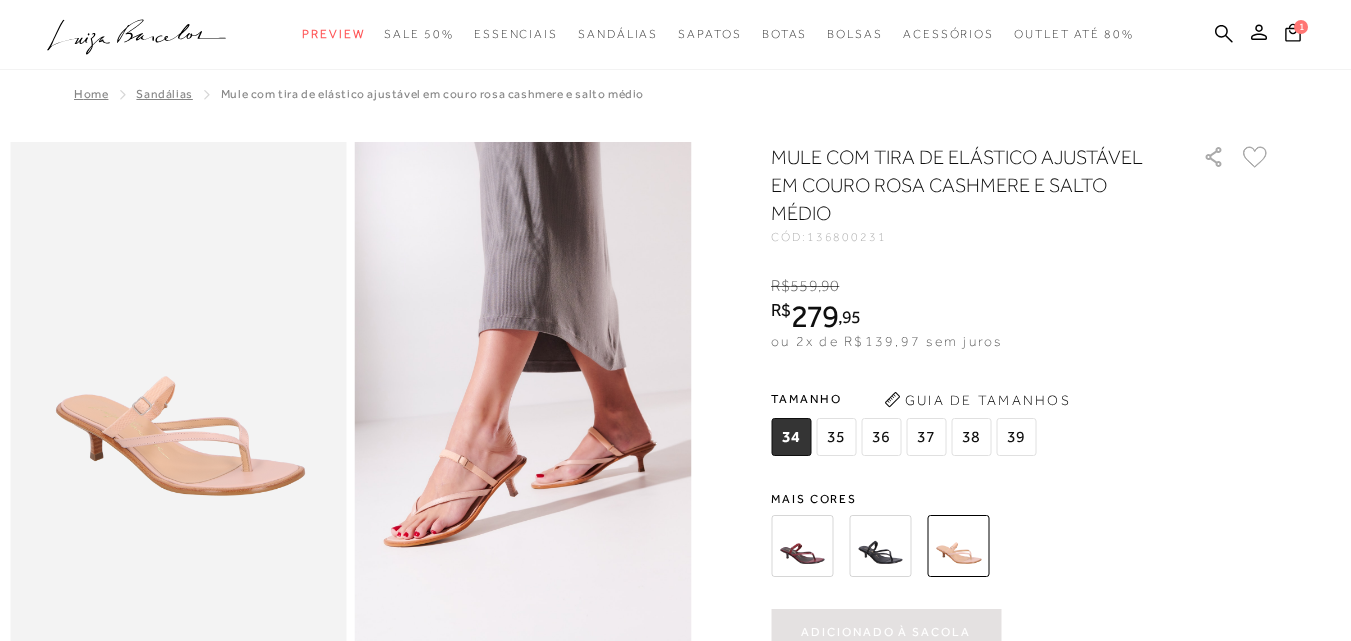 scroll, scrollTop: 0, scrollLeft: 0, axis: both 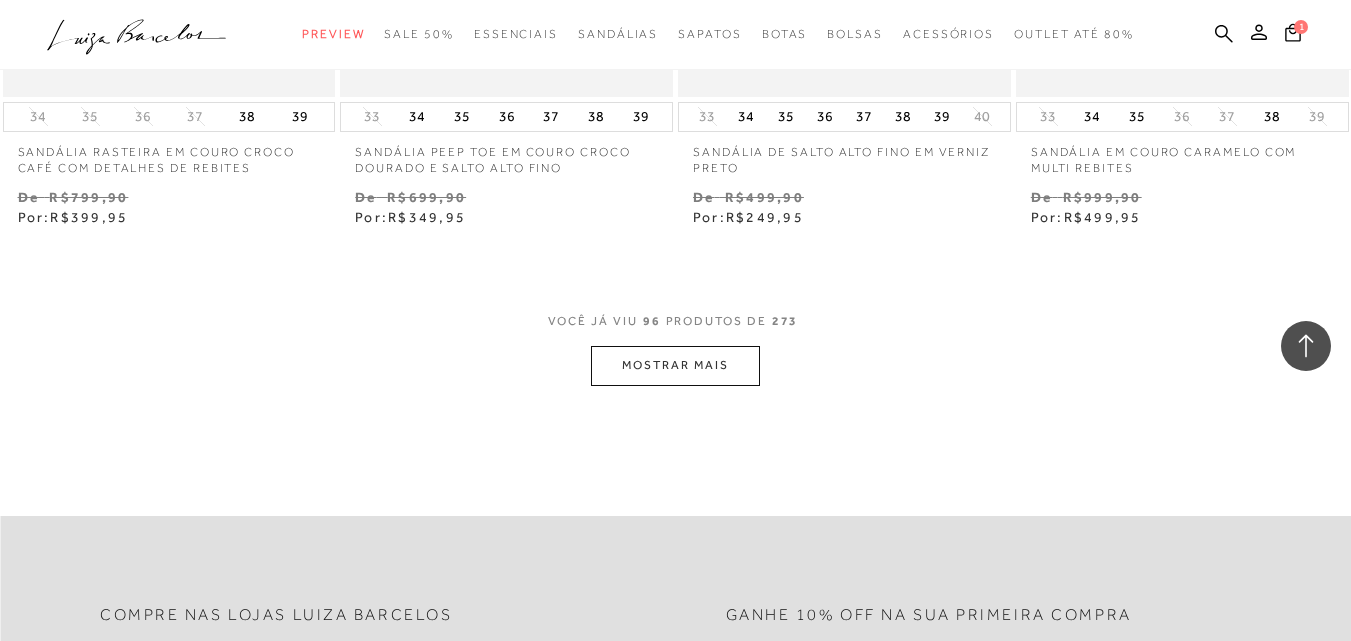 click on "MOSTRAR MAIS" at bounding box center (675, 365) 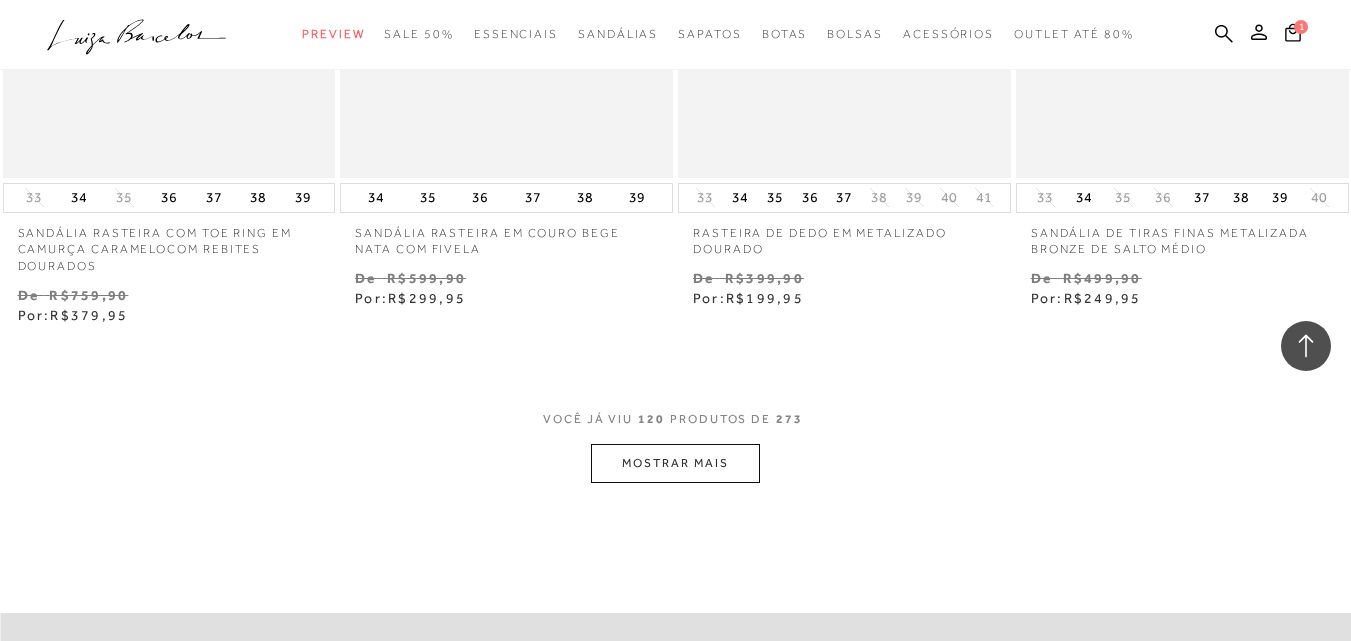 scroll, scrollTop: 19500, scrollLeft: 0, axis: vertical 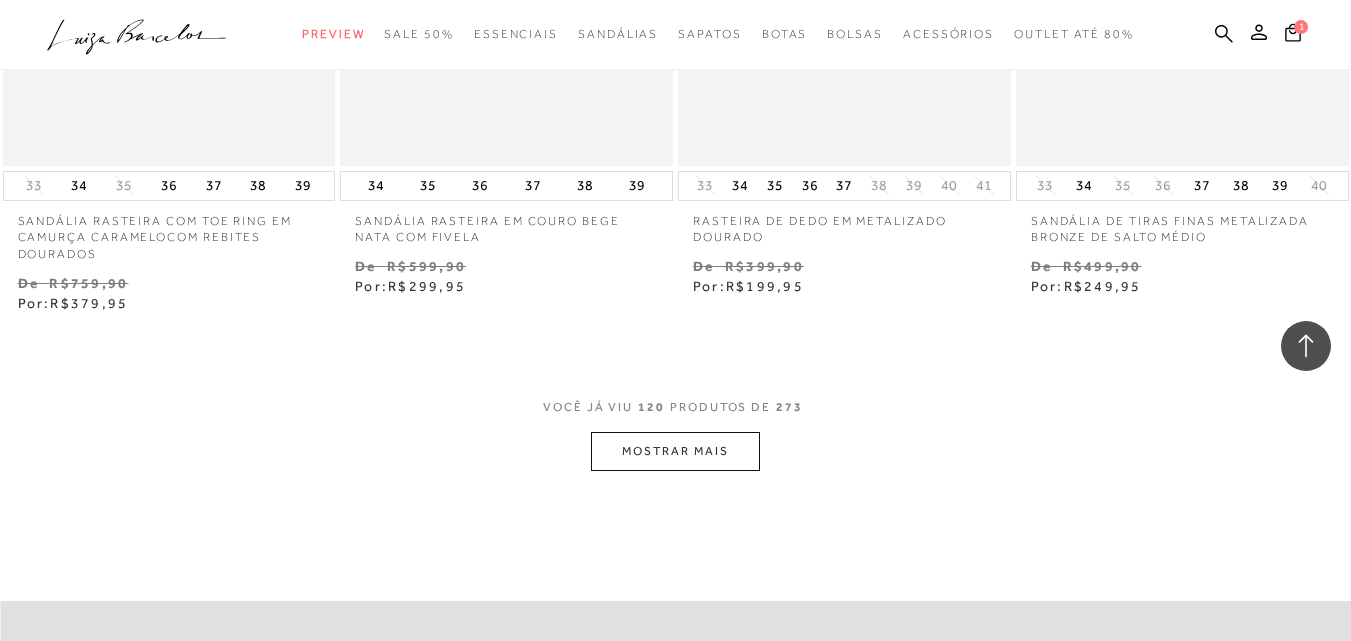 click on "MOSTRAR MAIS" at bounding box center [675, 451] 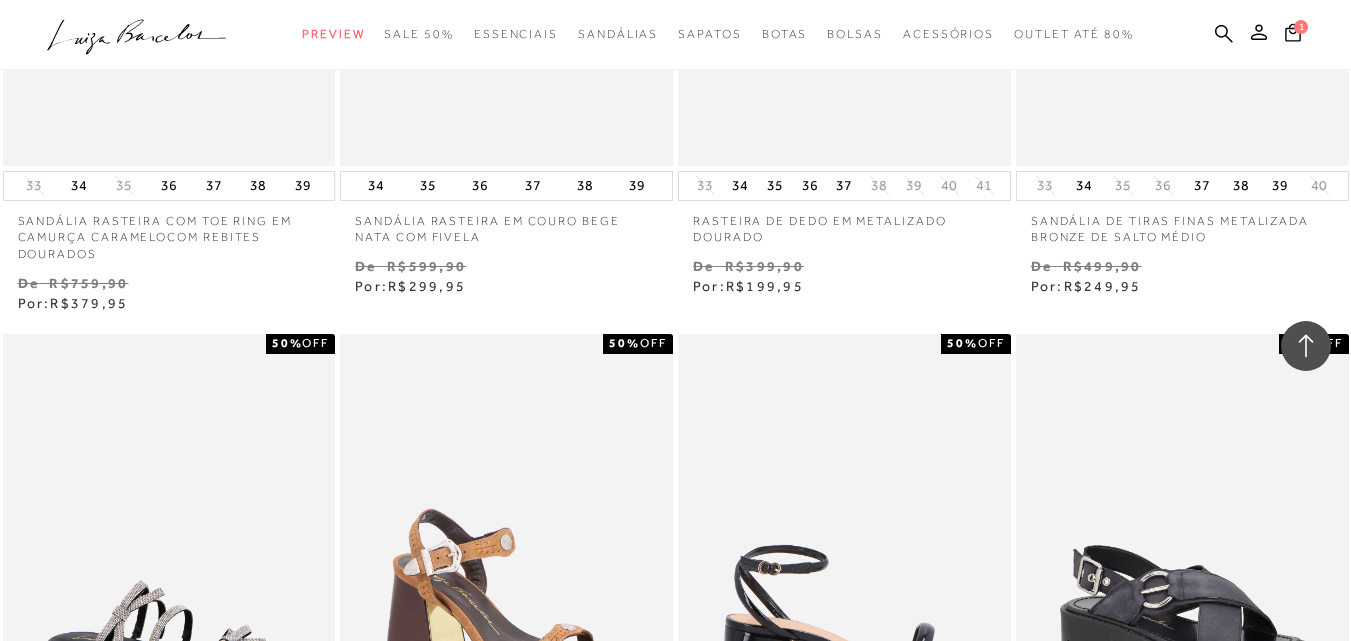scroll, scrollTop: 19900, scrollLeft: 0, axis: vertical 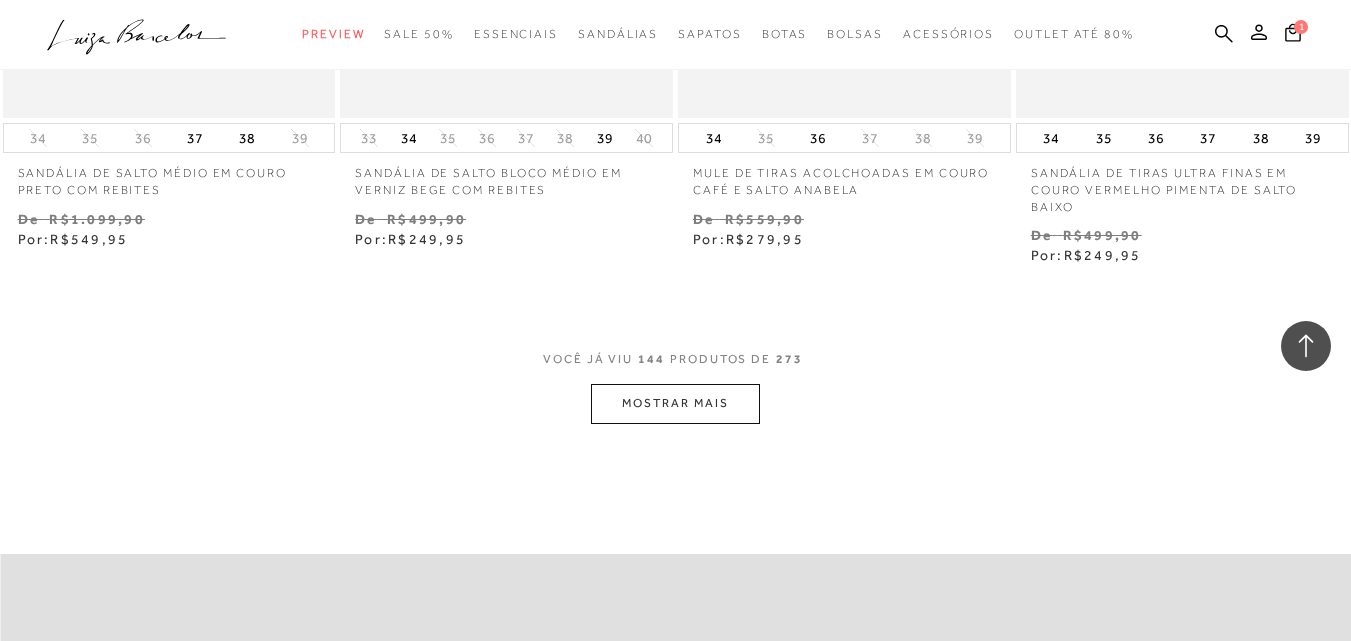 click on "MOSTRAR MAIS" at bounding box center [675, 403] 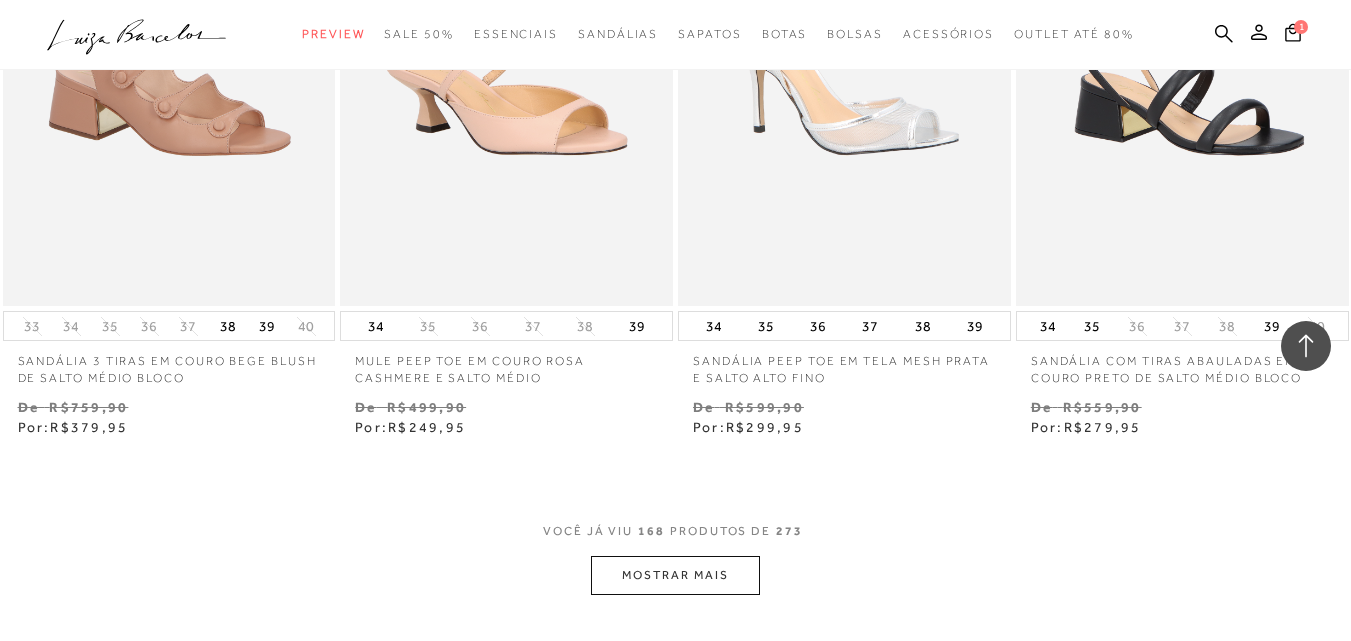 scroll, scrollTop: 27600, scrollLeft: 0, axis: vertical 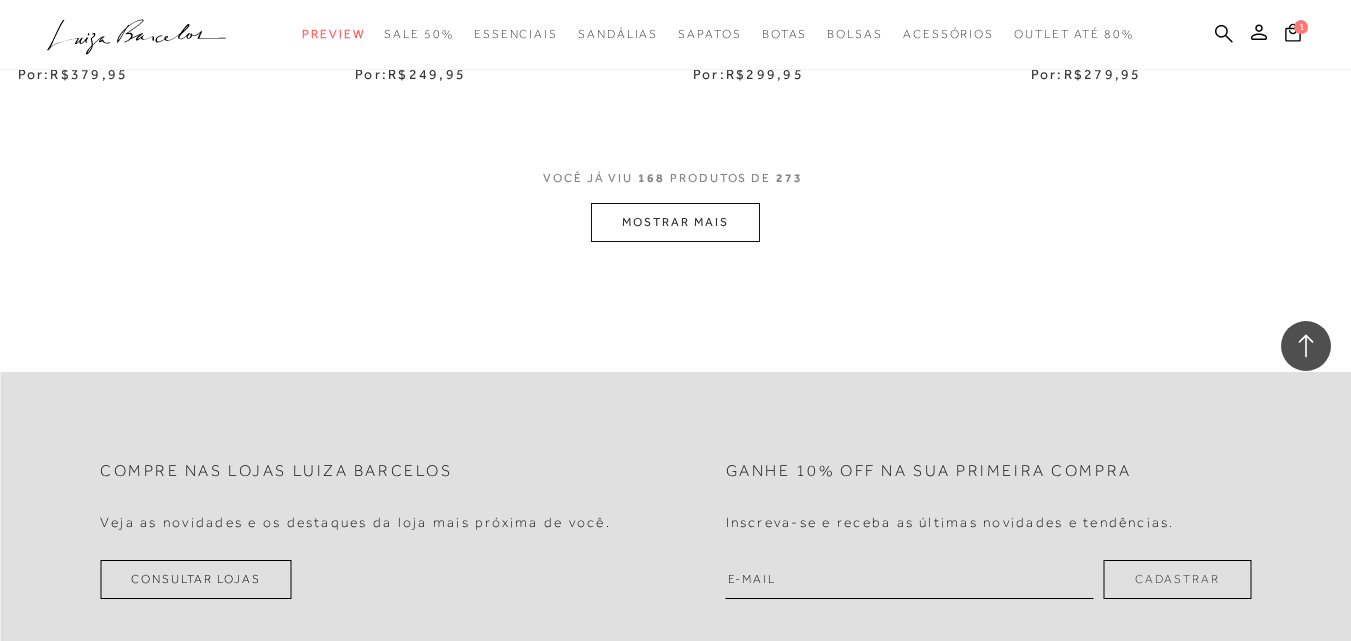 click on "MOSTRAR MAIS" at bounding box center [675, 222] 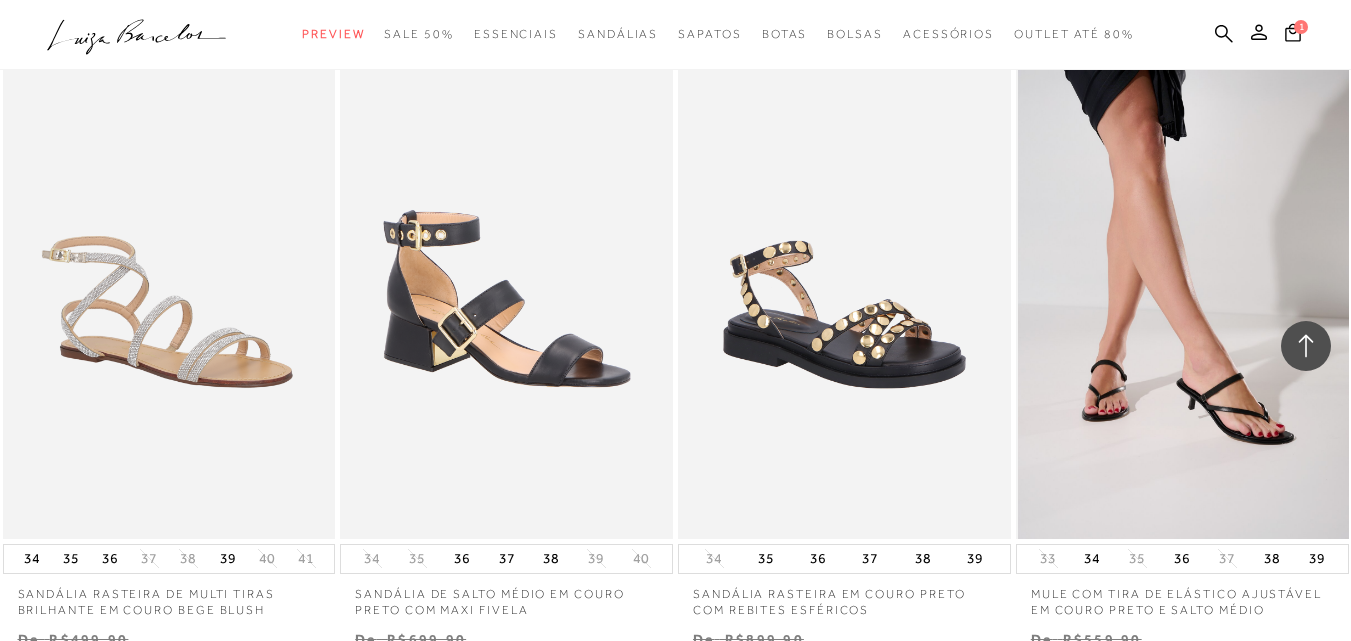 scroll, scrollTop: 30500, scrollLeft: 0, axis: vertical 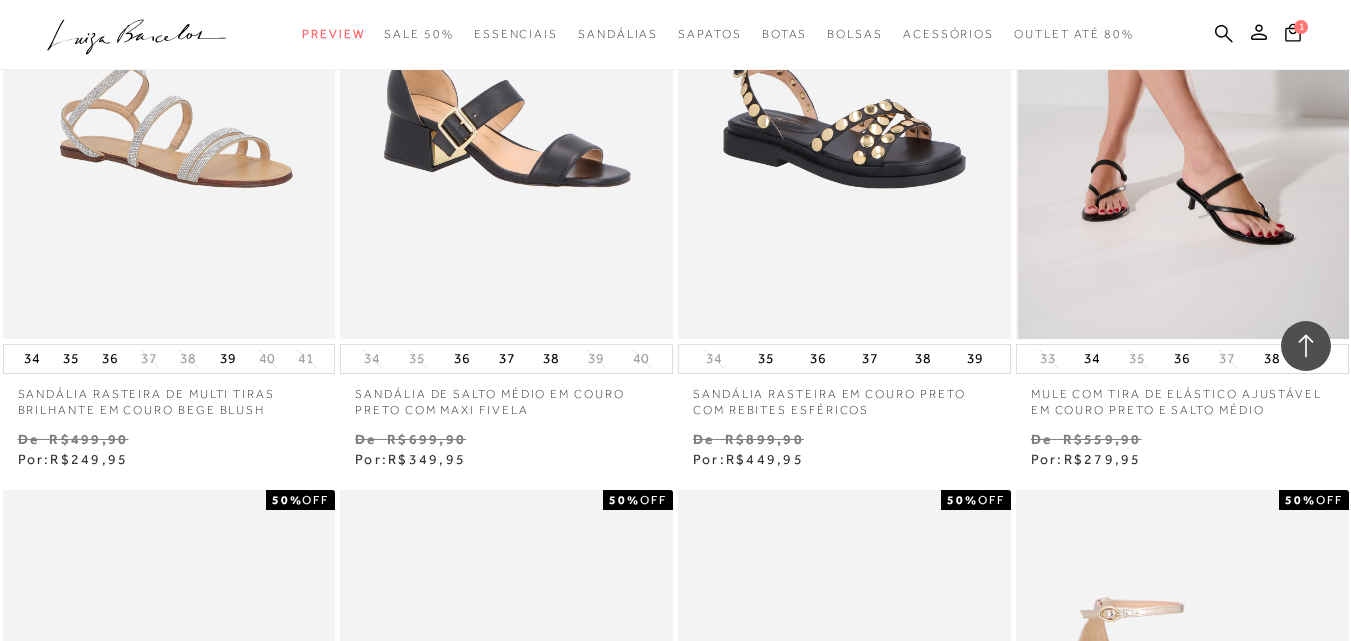 click at bounding box center (1183, 88) 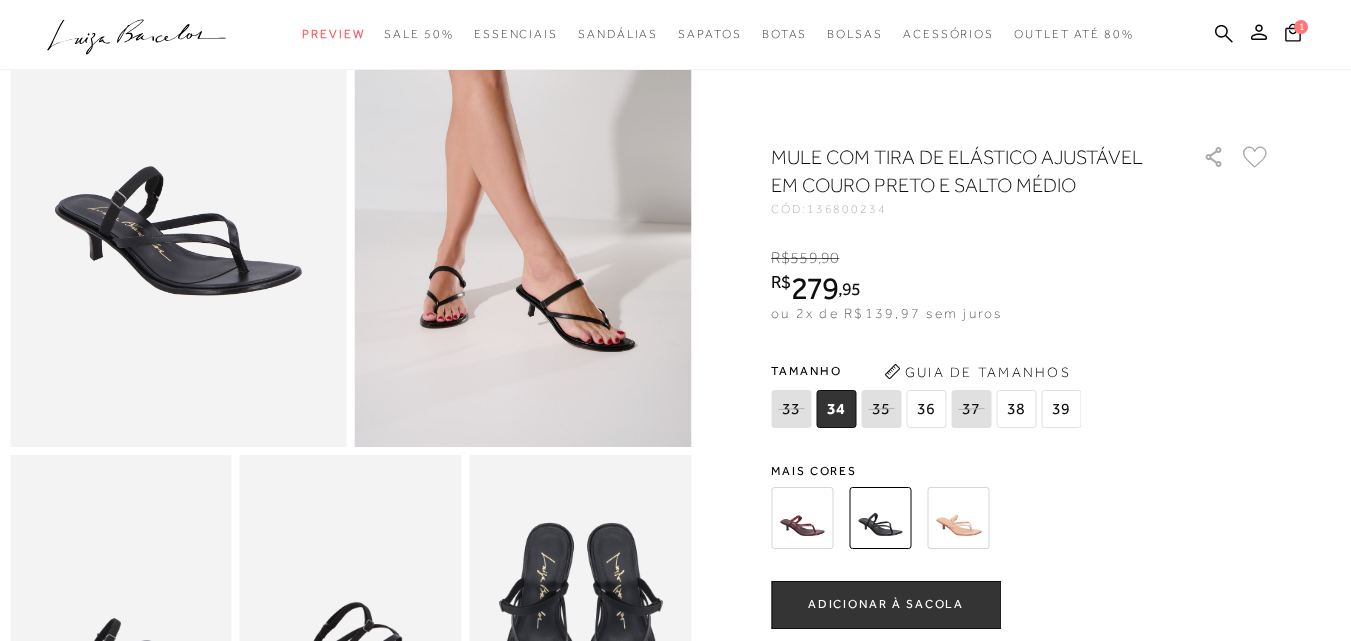 scroll, scrollTop: 0, scrollLeft: 0, axis: both 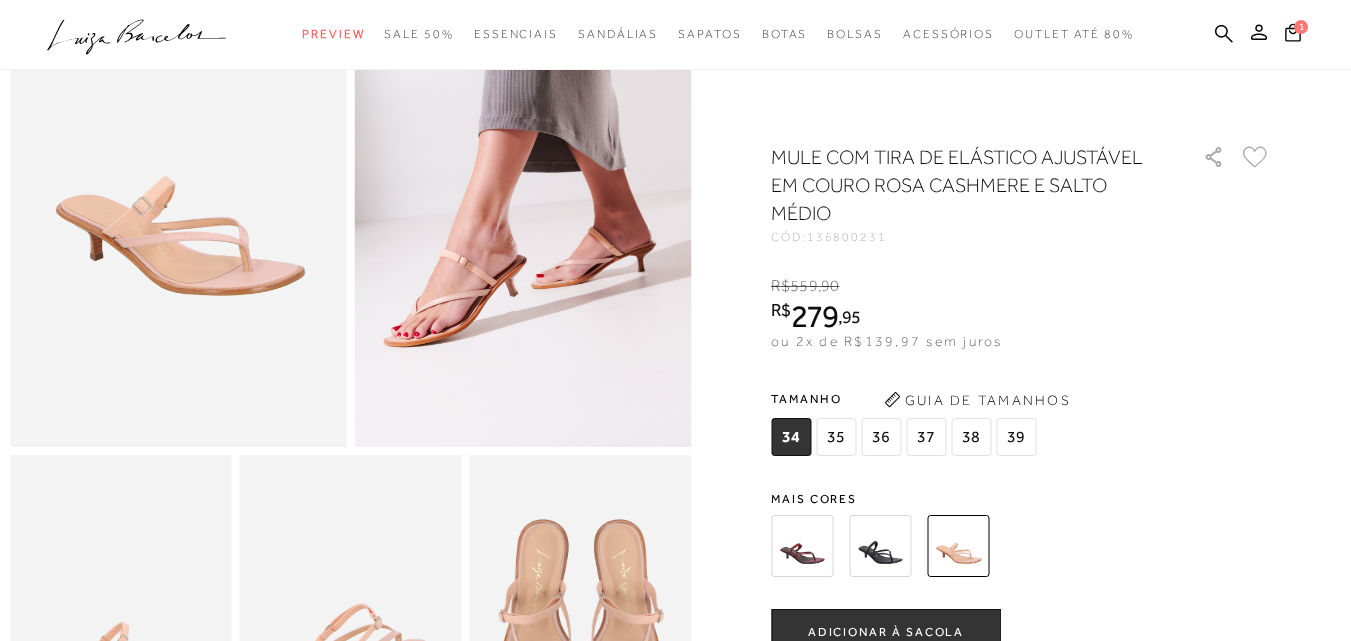 click at bounding box center (880, 546) 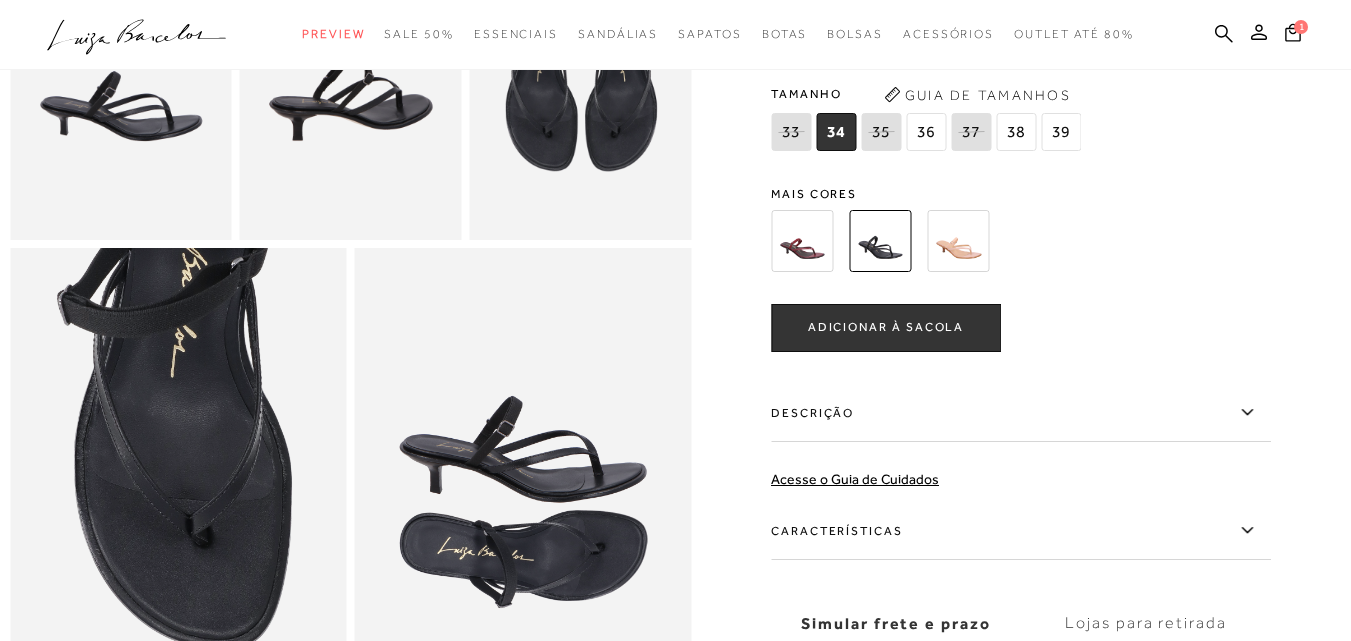 scroll, scrollTop: 700, scrollLeft: 0, axis: vertical 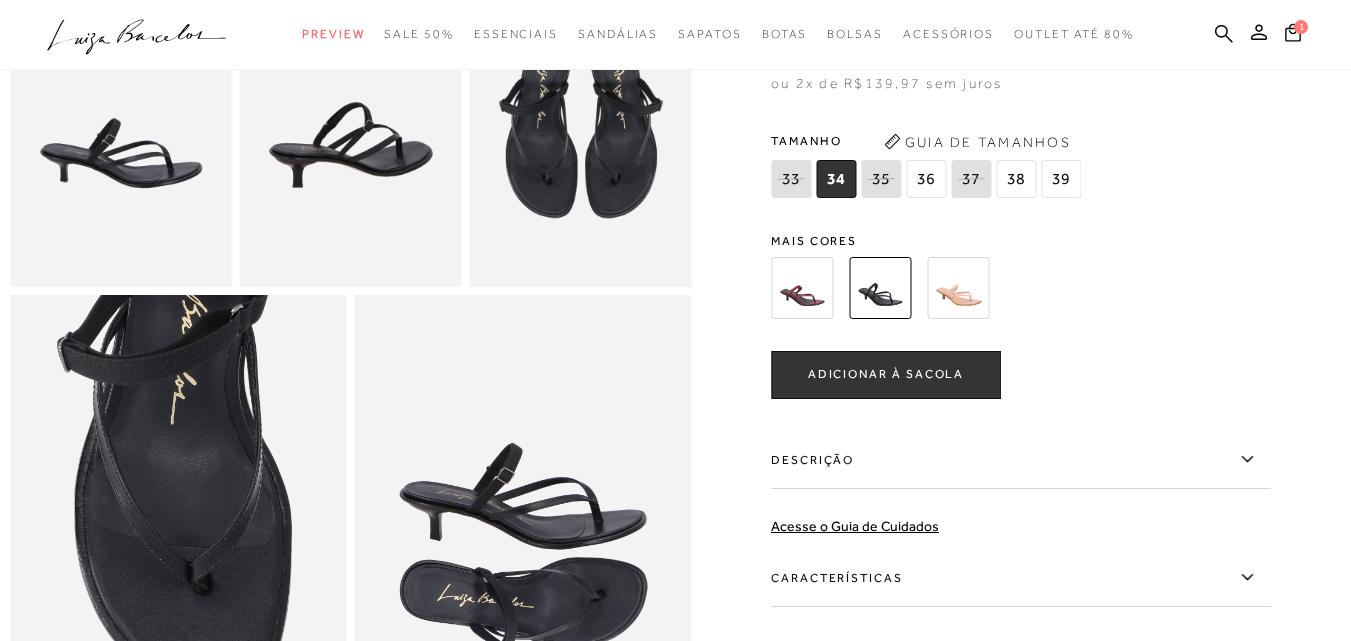 click on "34" at bounding box center (836, 179) 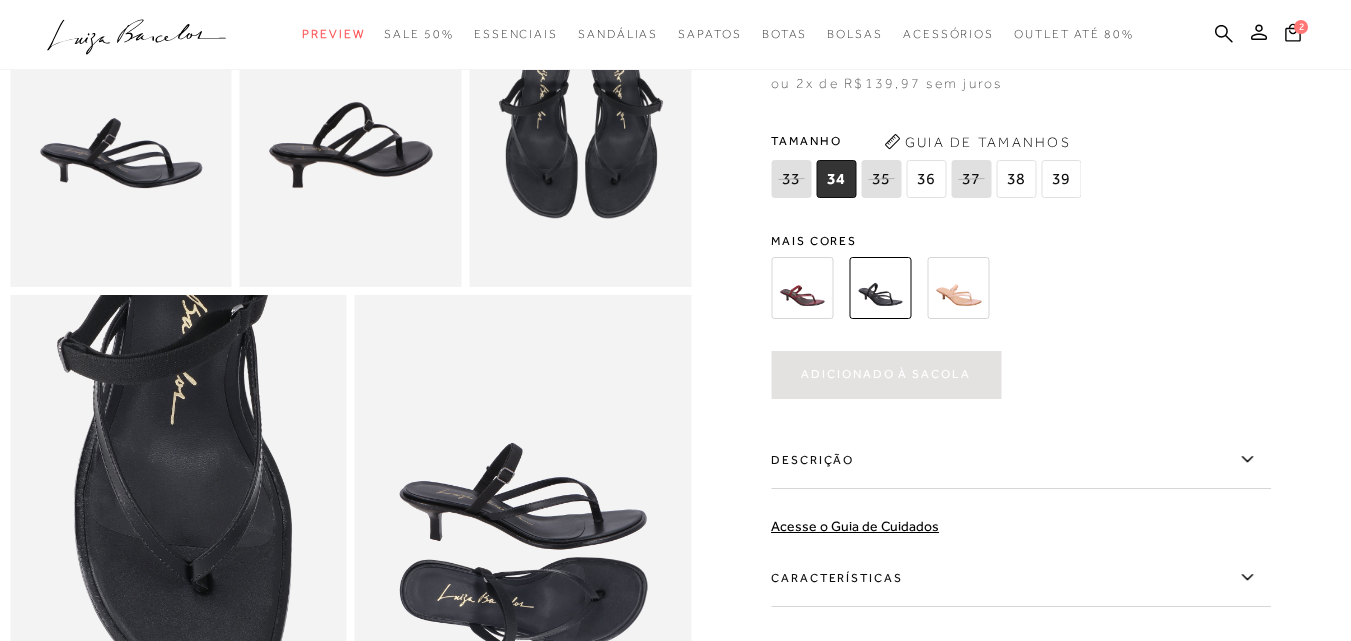 scroll, scrollTop: 0, scrollLeft: 0, axis: both 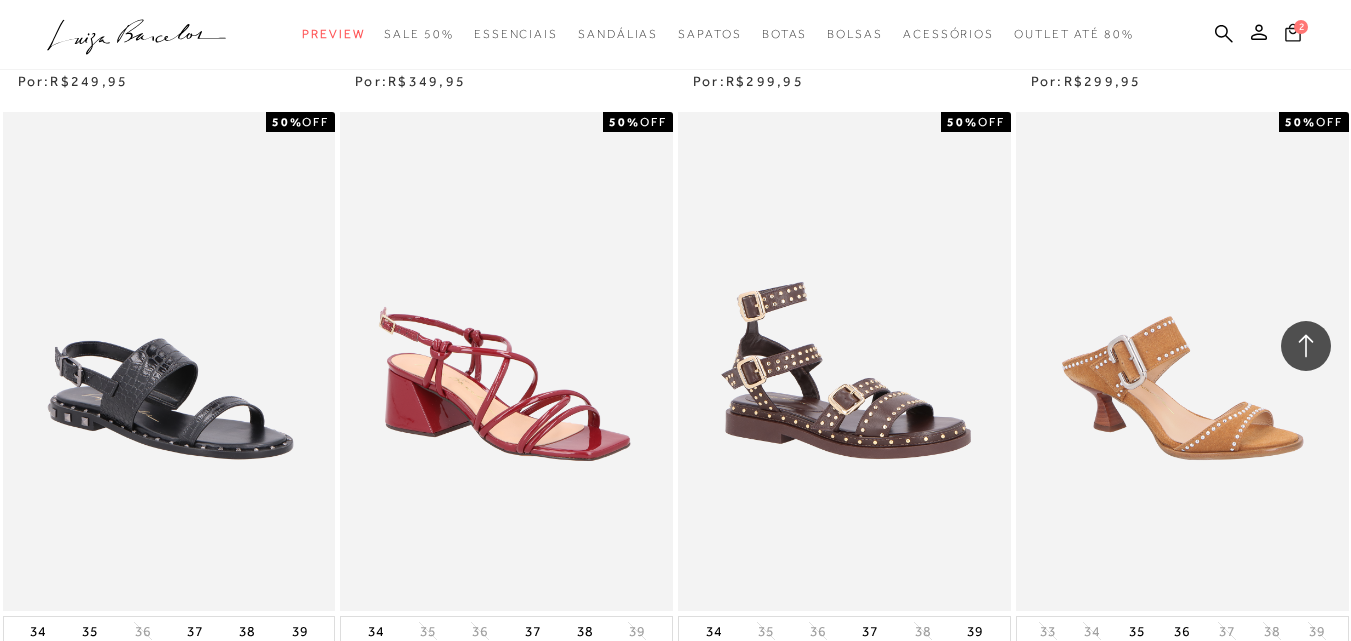 click on "2" at bounding box center [1301, 27] 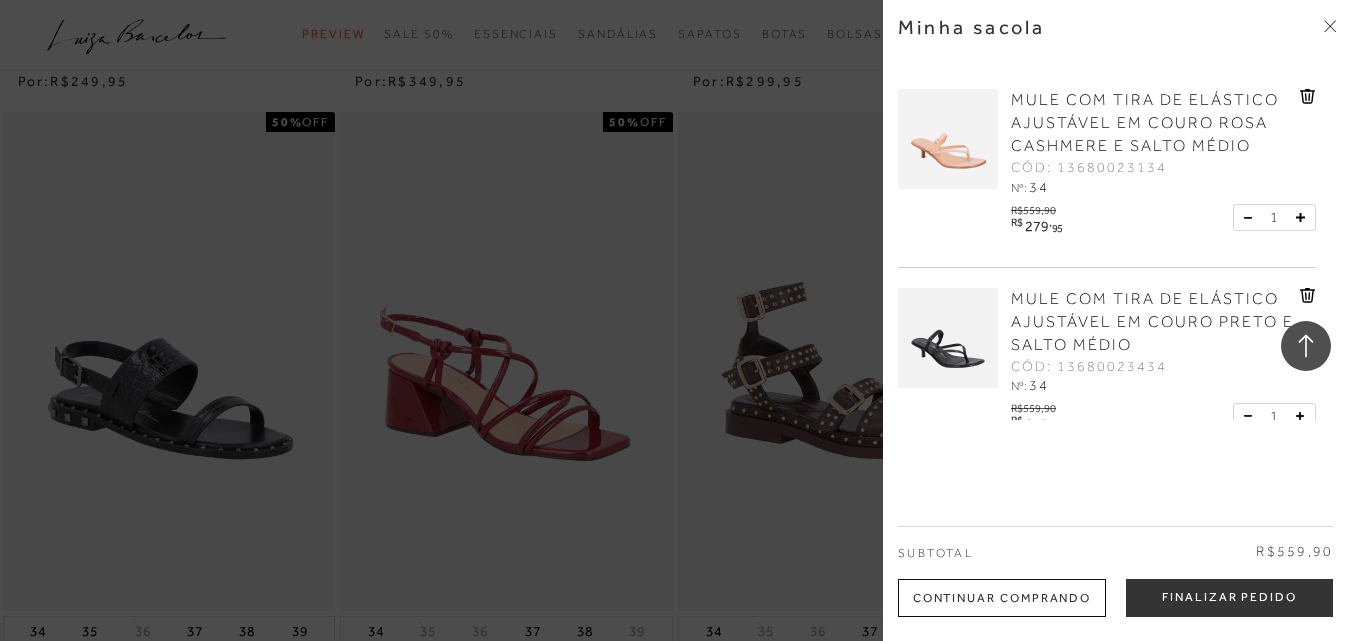 click at bounding box center [948, 338] 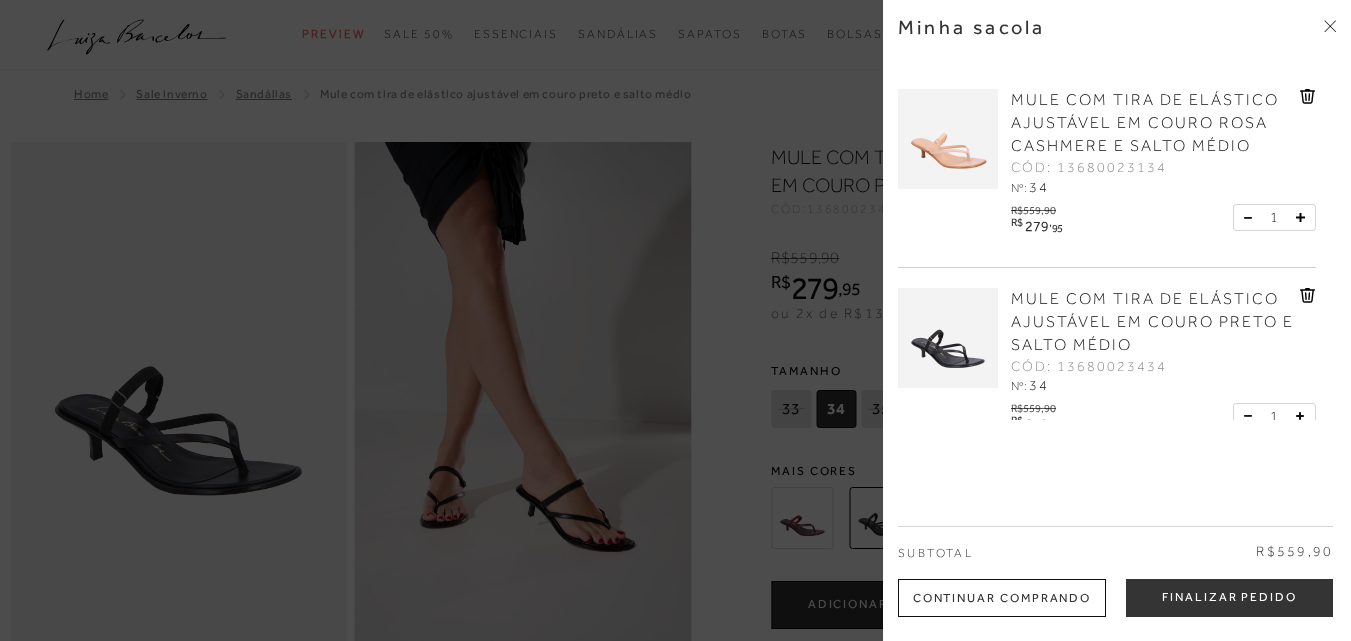 scroll, scrollTop: 0, scrollLeft: 0, axis: both 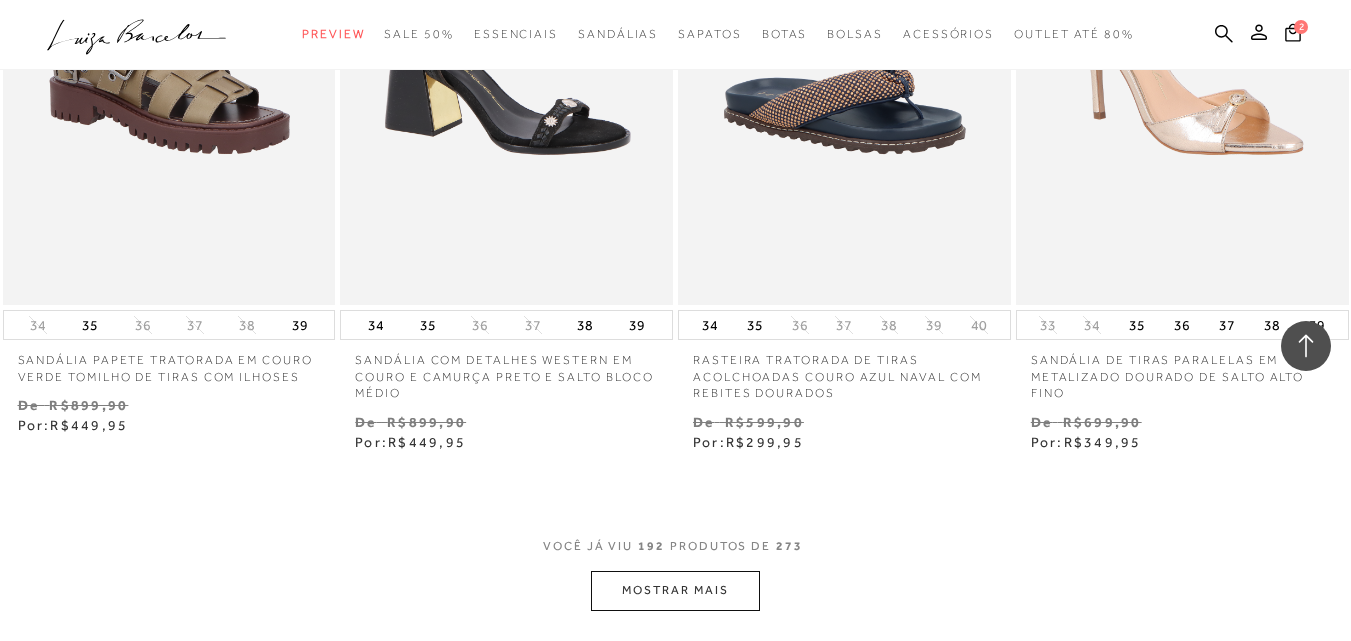 click on "MOSTRAR MAIS" at bounding box center [675, 590] 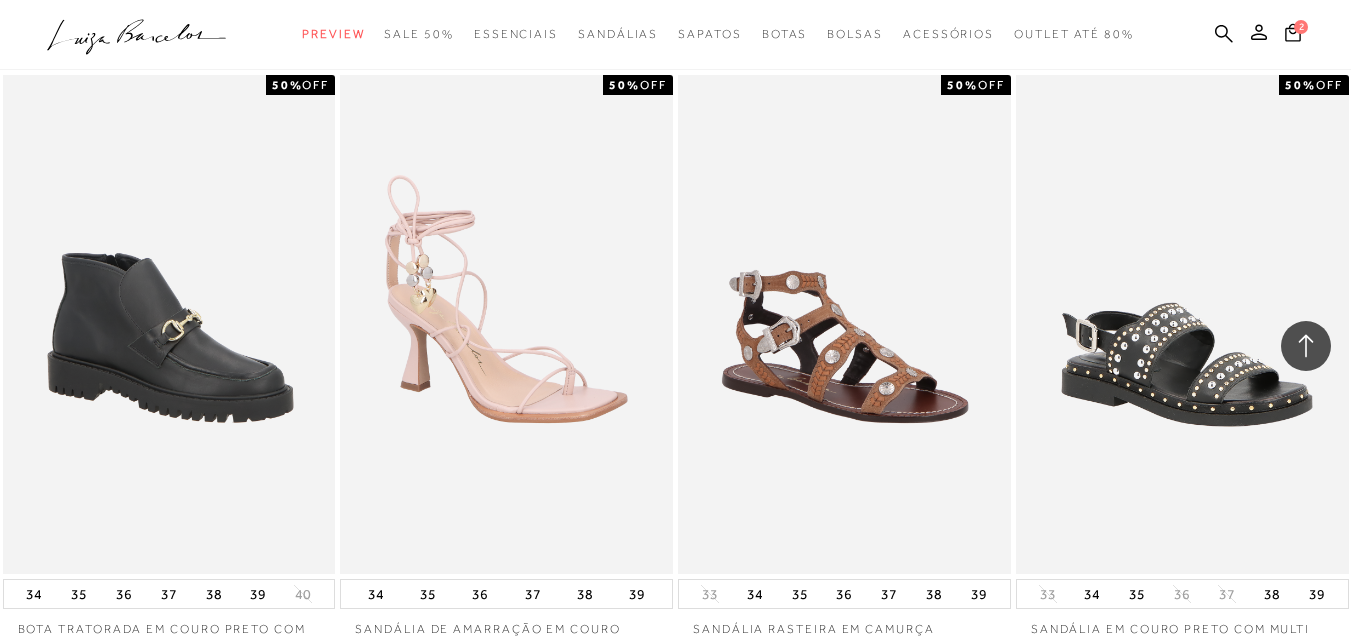 scroll, scrollTop: 35384, scrollLeft: 0, axis: vertical 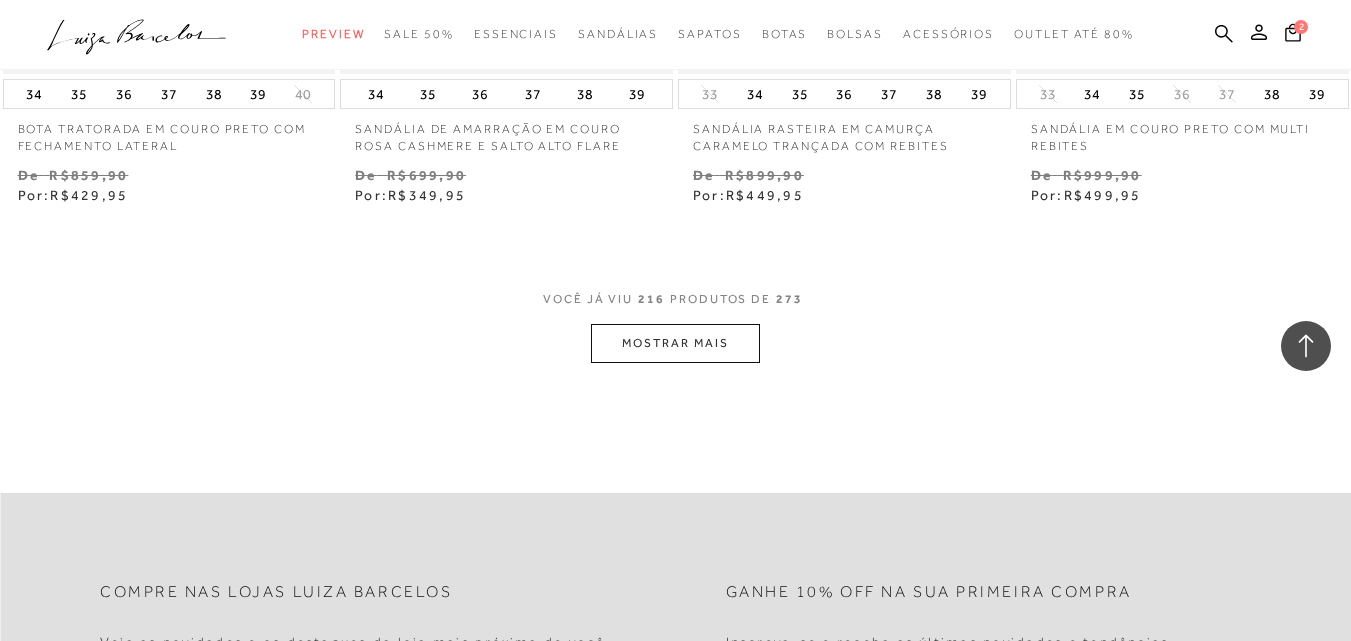 click on "MOSTRAR MAIS" at bounding box center (675, 343) 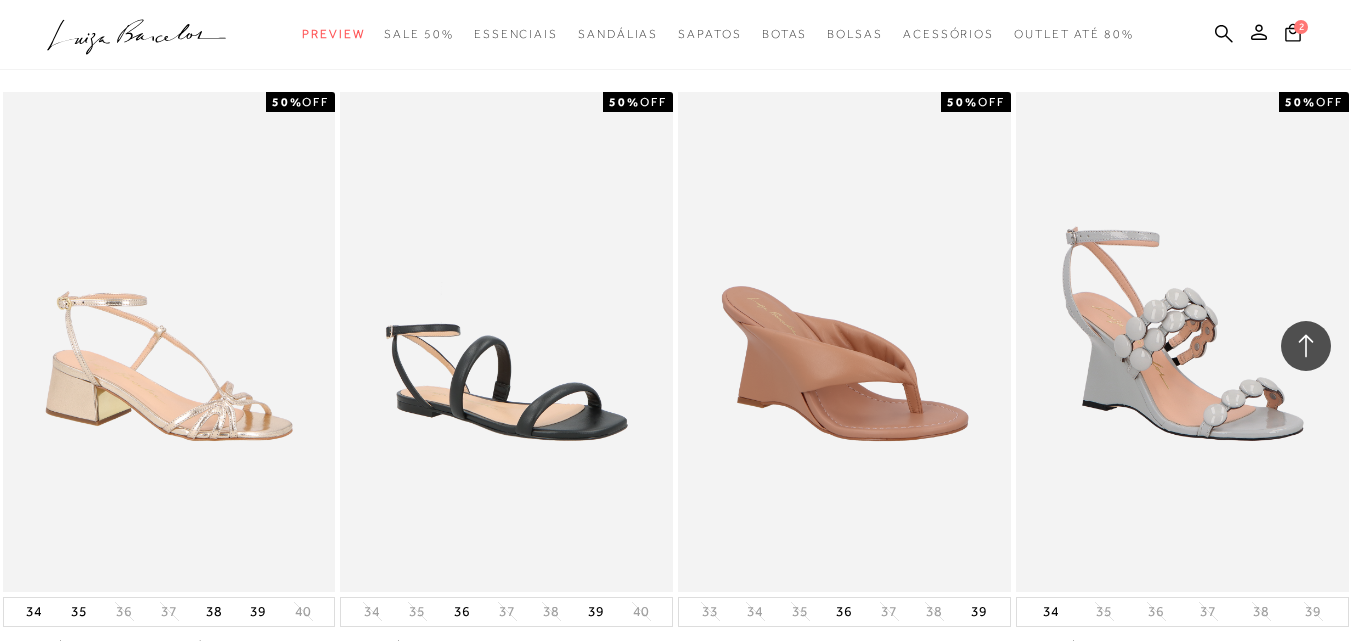 scroll, scrollTop: 38984, scrollLeft: 0, axis: vertical 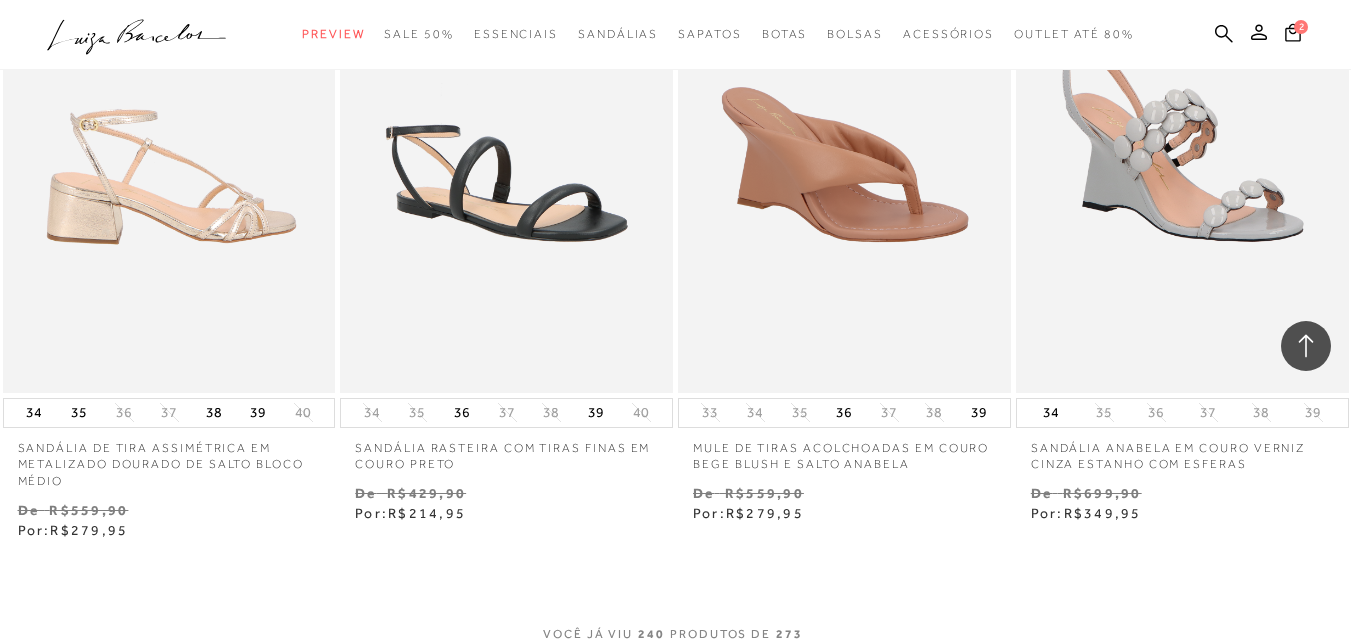 click at bounding box center [170, 142] 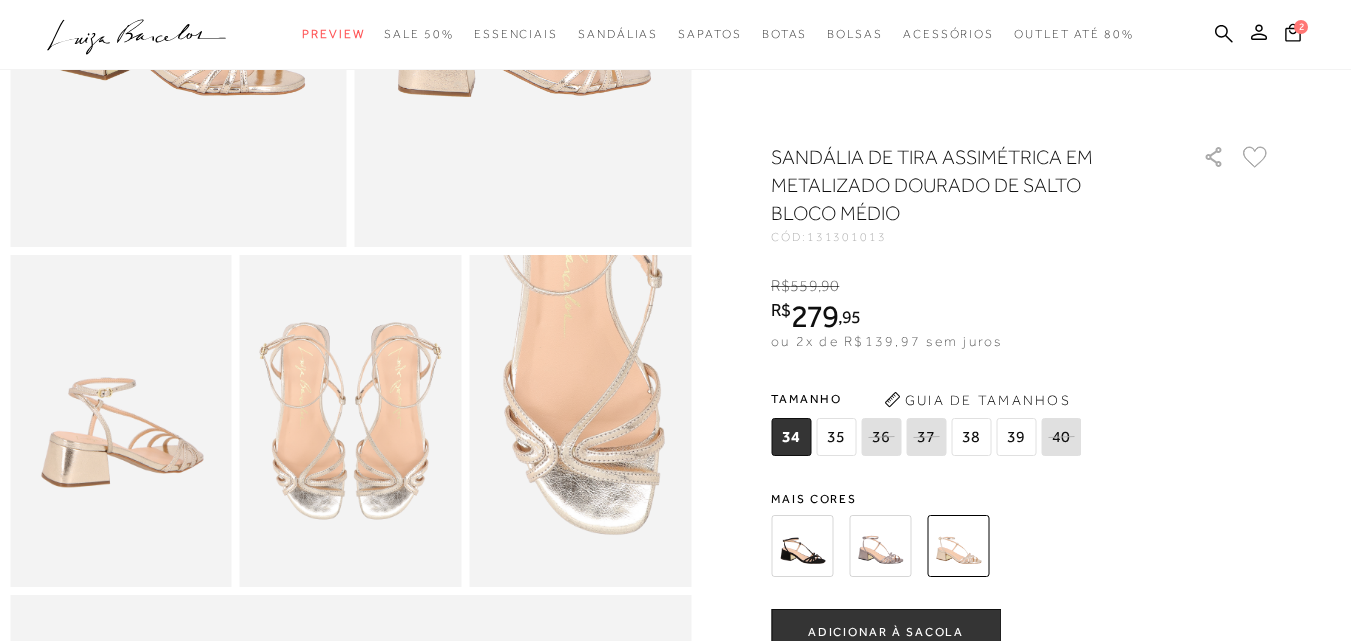scroll, scrollTop: 0, scrollLeft: 0, axis: both 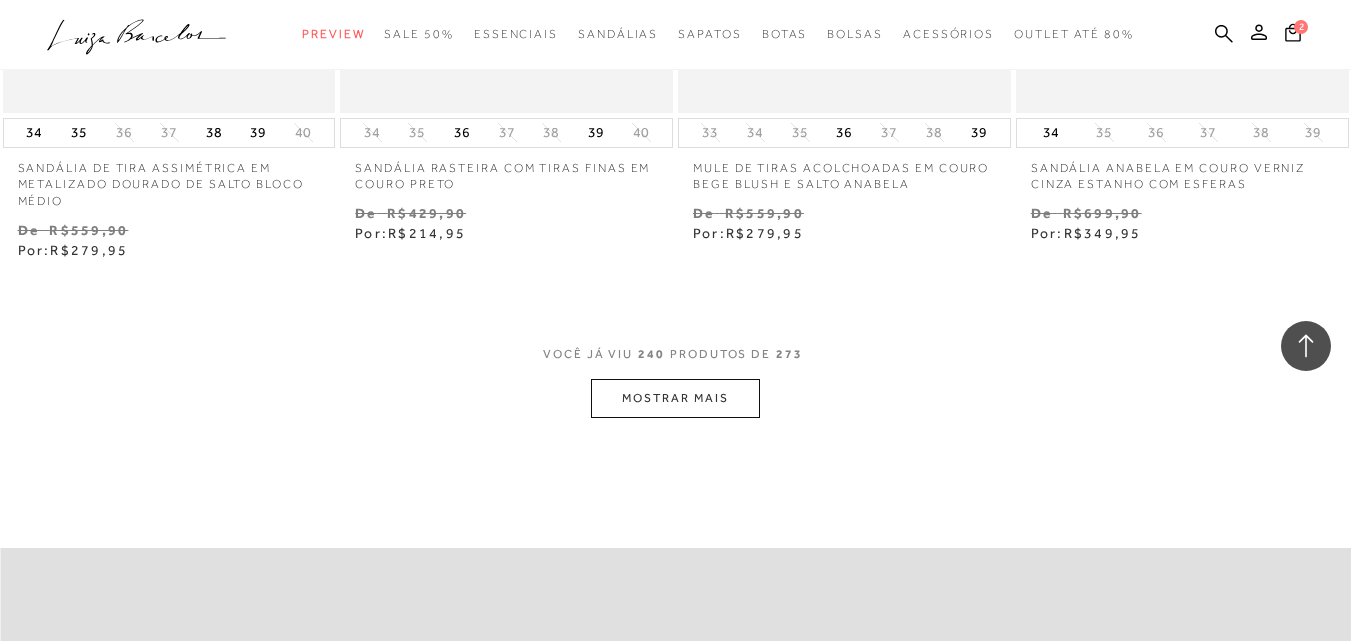 click on "MOSTRAR MAIS" at bounding box center (675, 398) 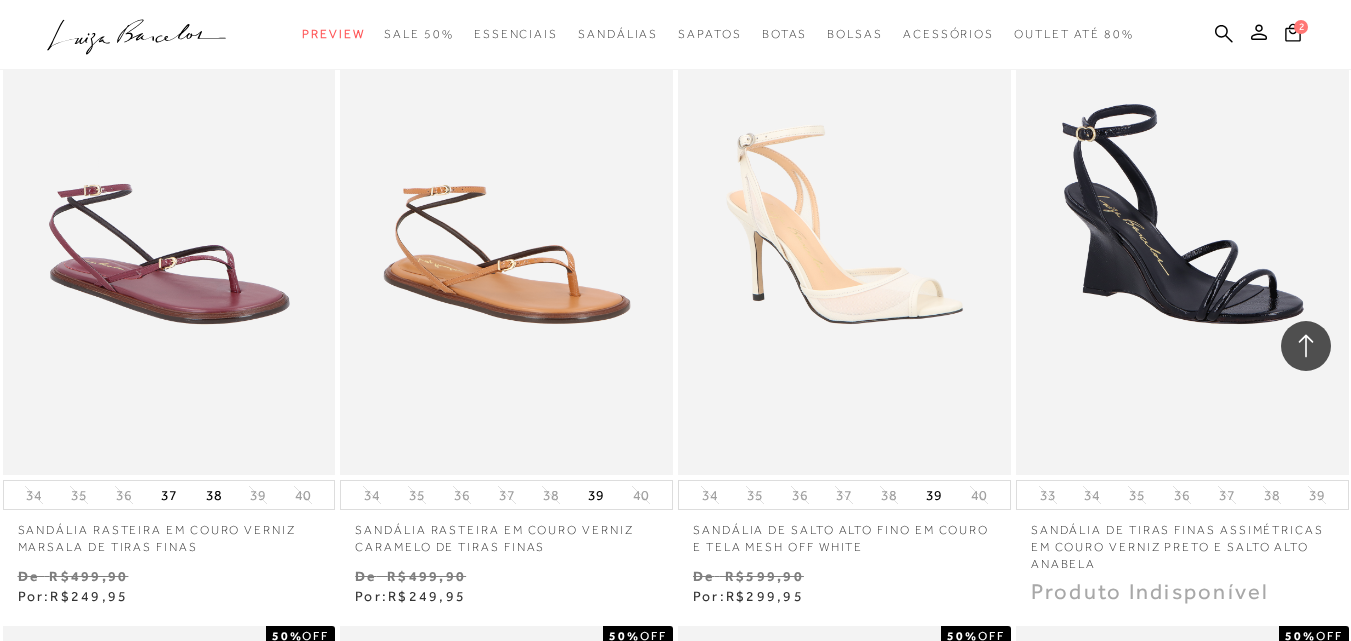 scroll, scrollTop: 40319, scrollLeft: 0, axis: vertical 